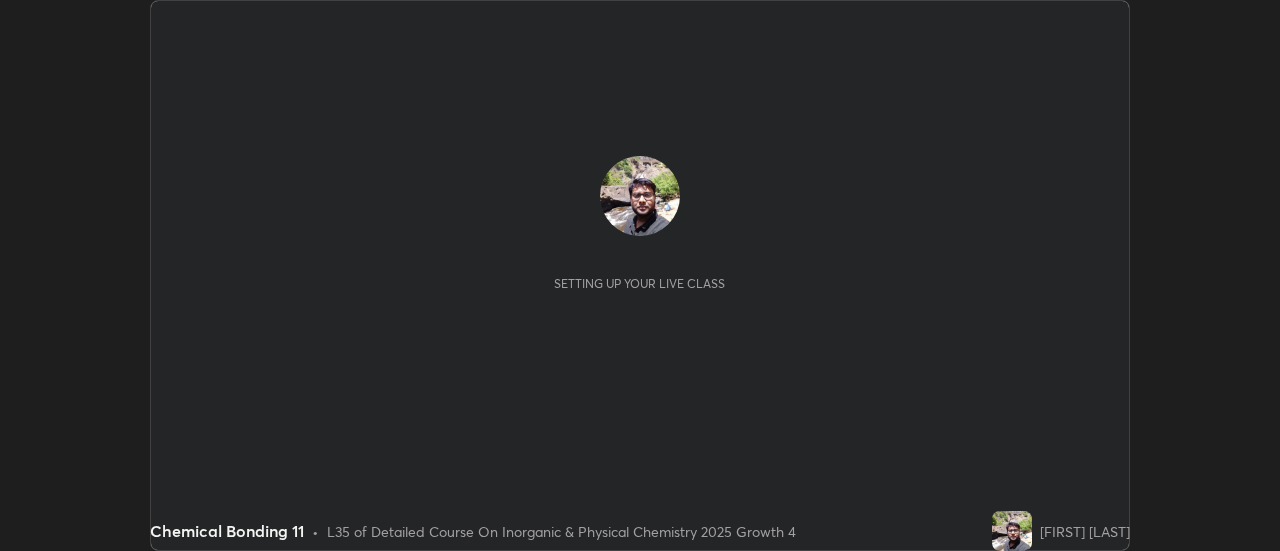 scroll, scrollTop: 0, scrollLeft: 0, axis: both 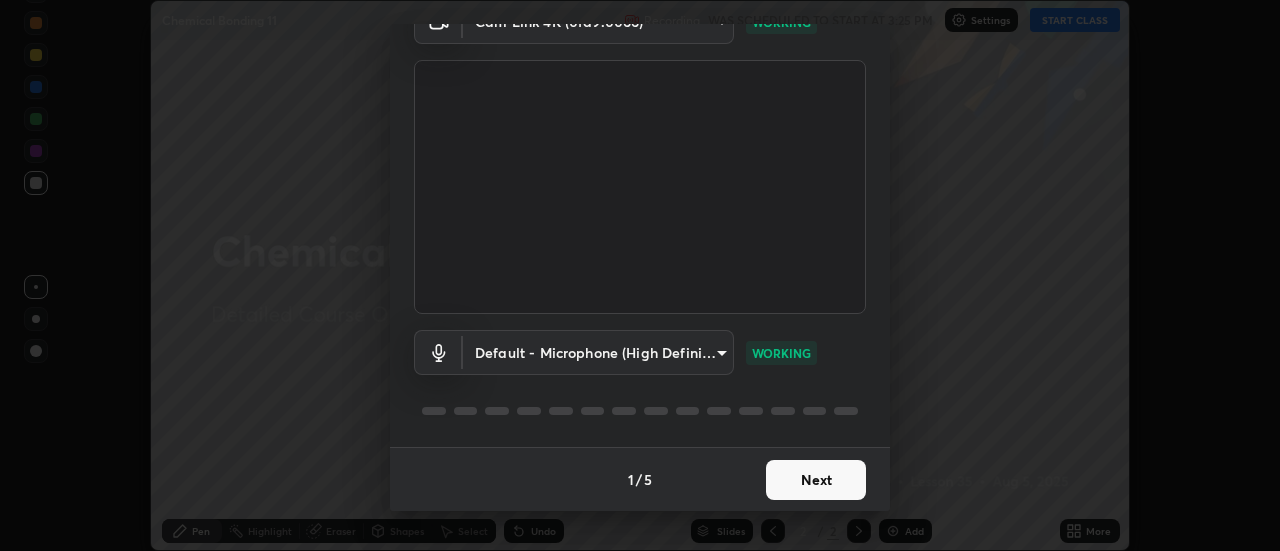 click on "Next" at bounding box center (816, 480) 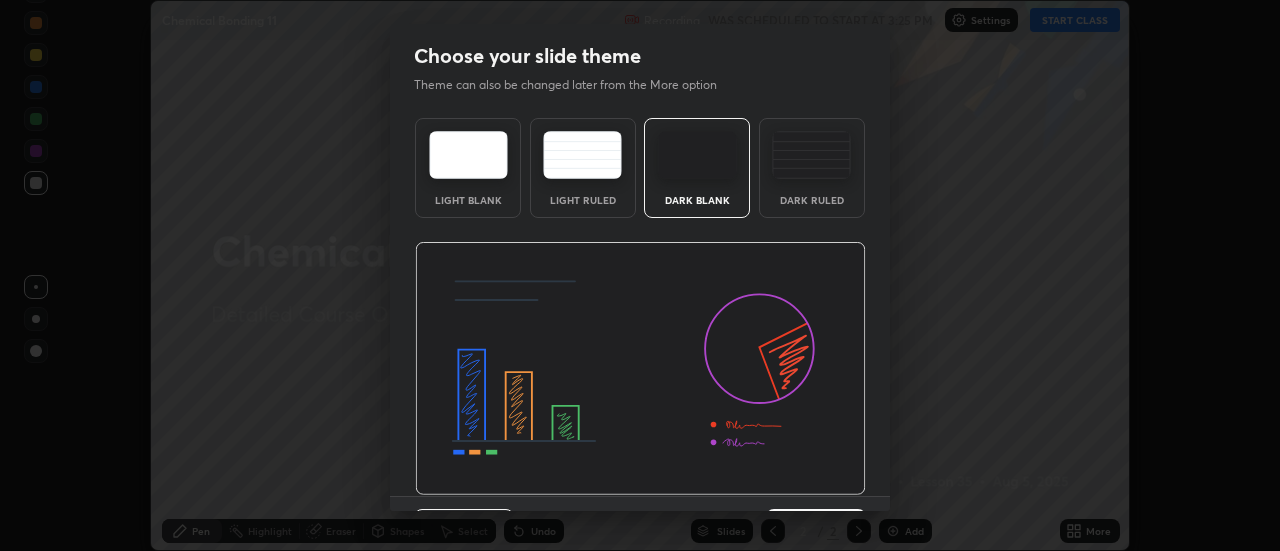scroll, scrollTop: 49, scrollLeft: 0, axis: vertical 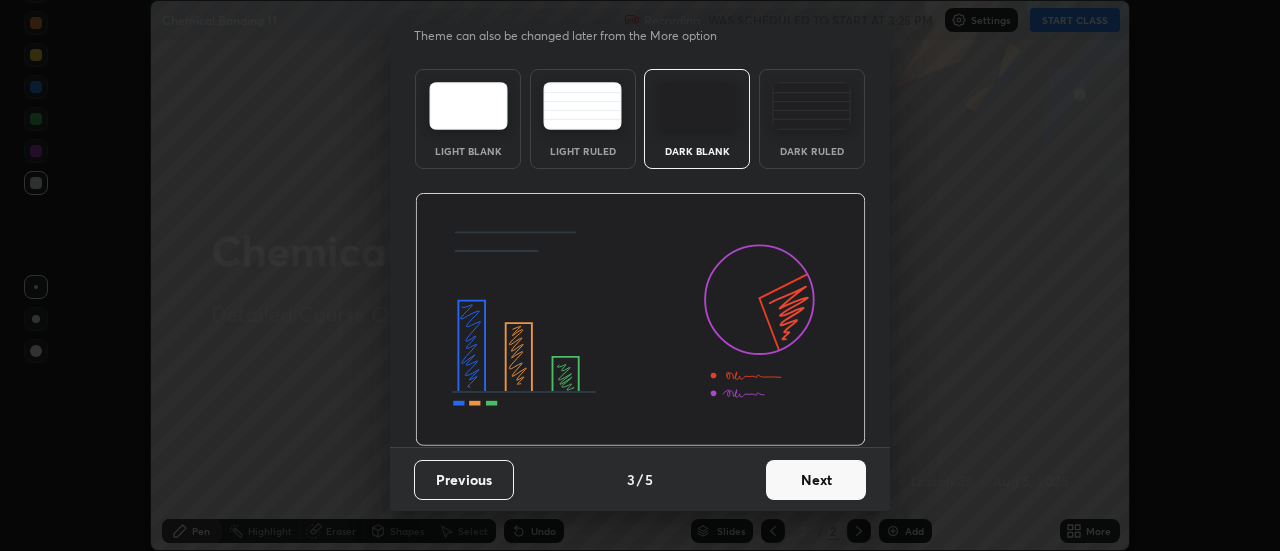 click on "Next" at bounding box center (816, 480) 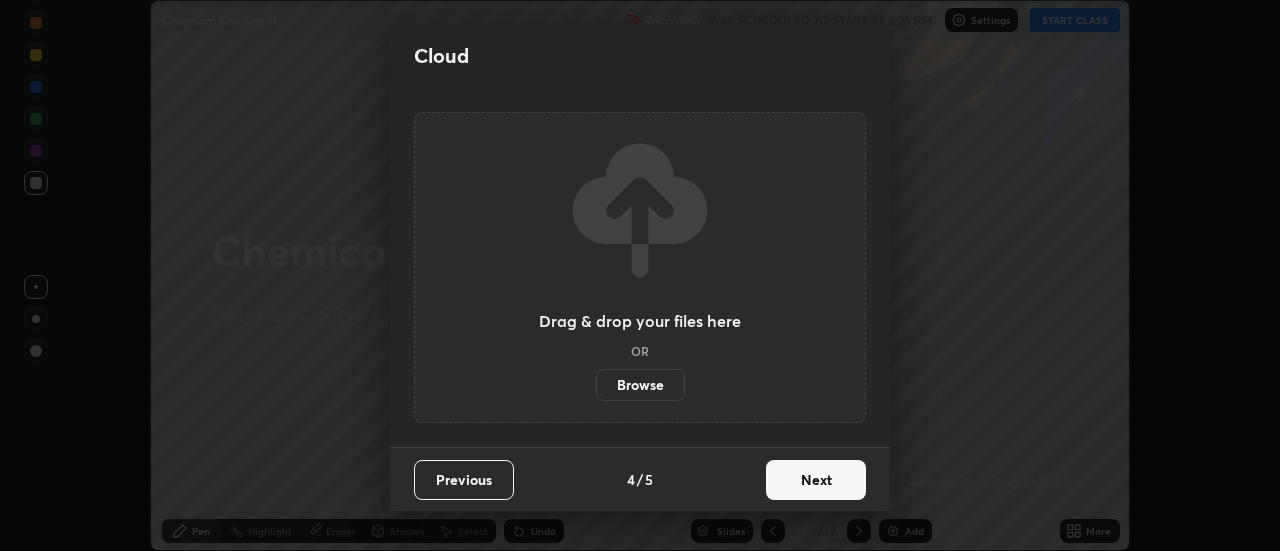 click on "Next" at bounding box center (816, 480) 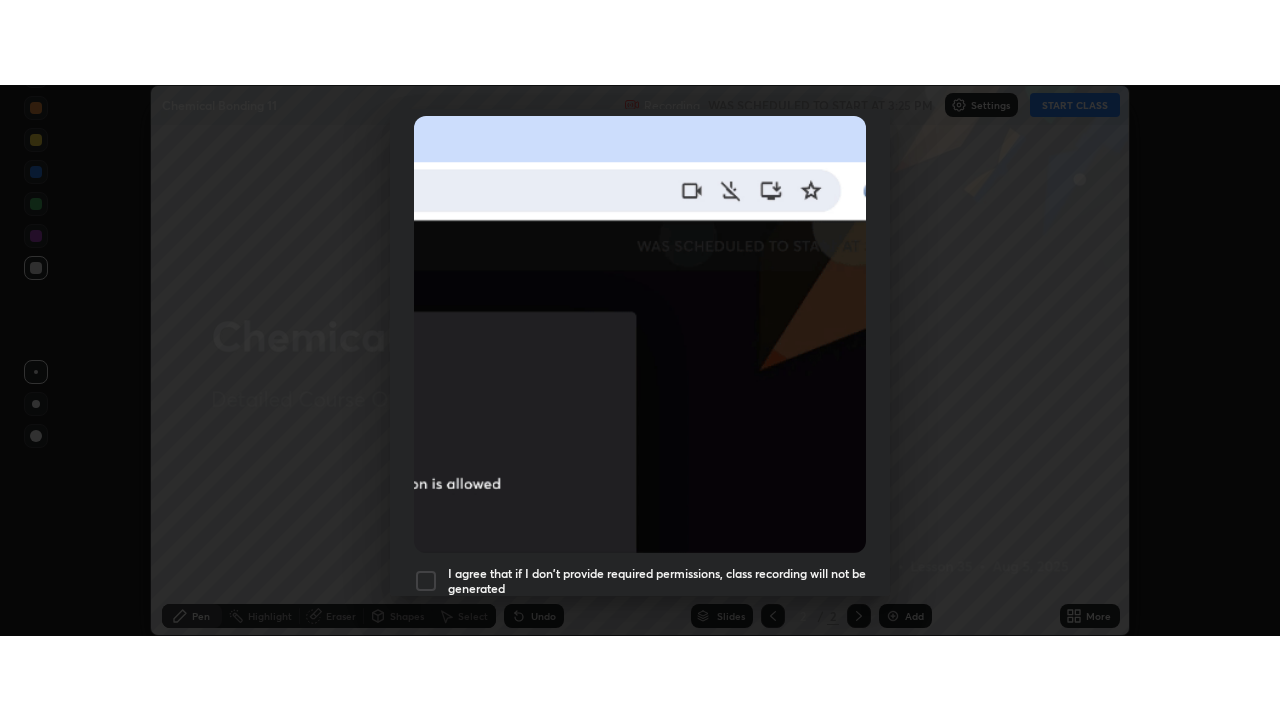 scroll, scrollTop: 513, scrollLeft: 0, axis: vertical 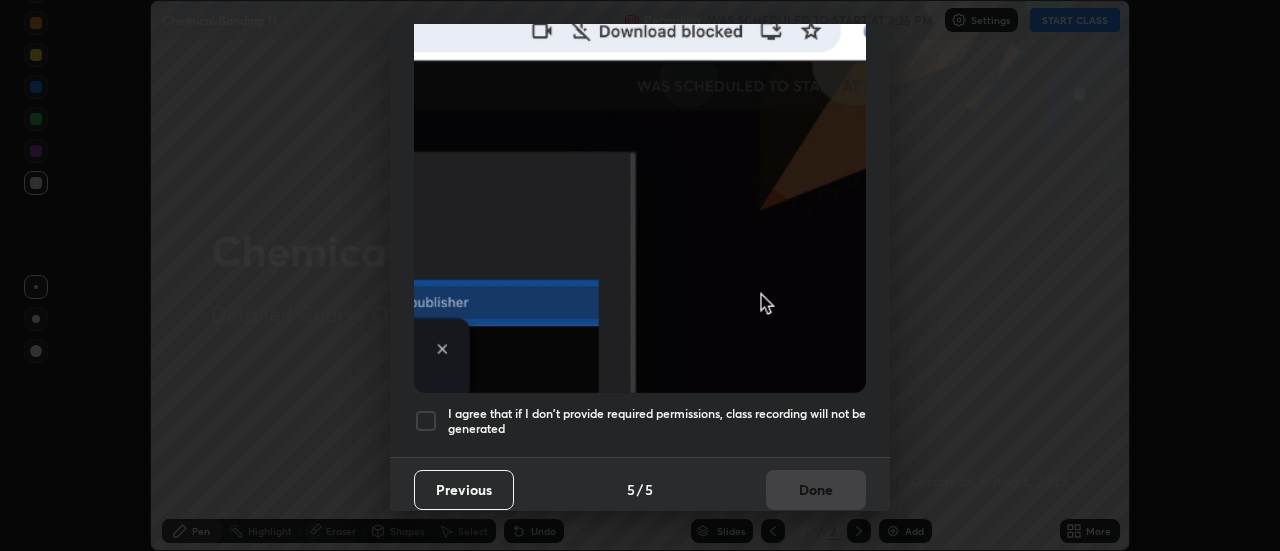 click at bounding box center (426, 421) 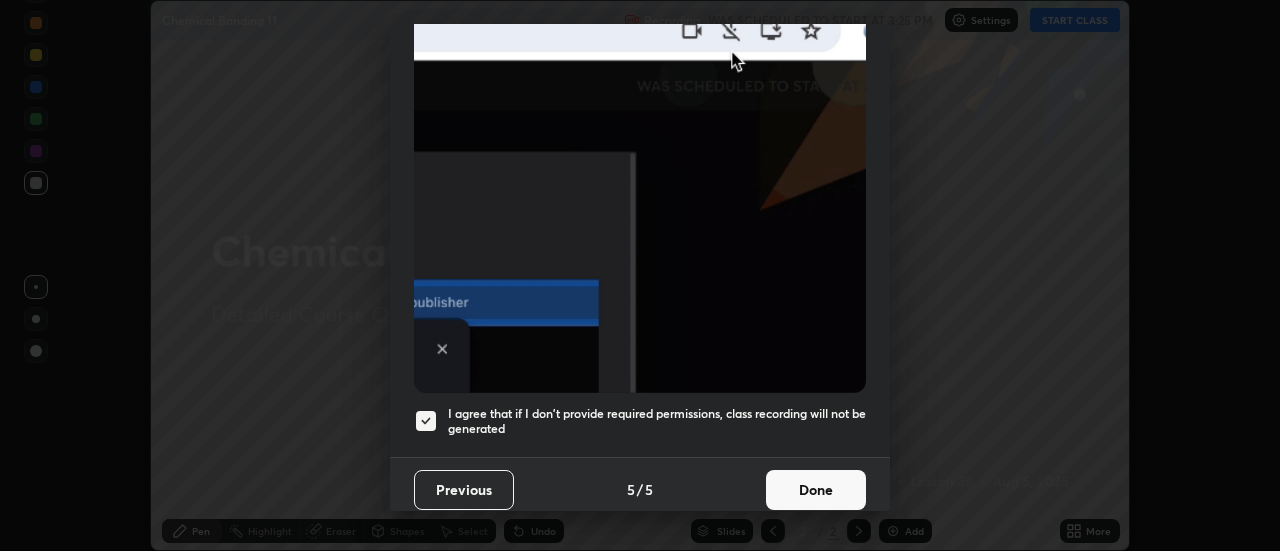 click on "Done" at bounding box center [816, 490] 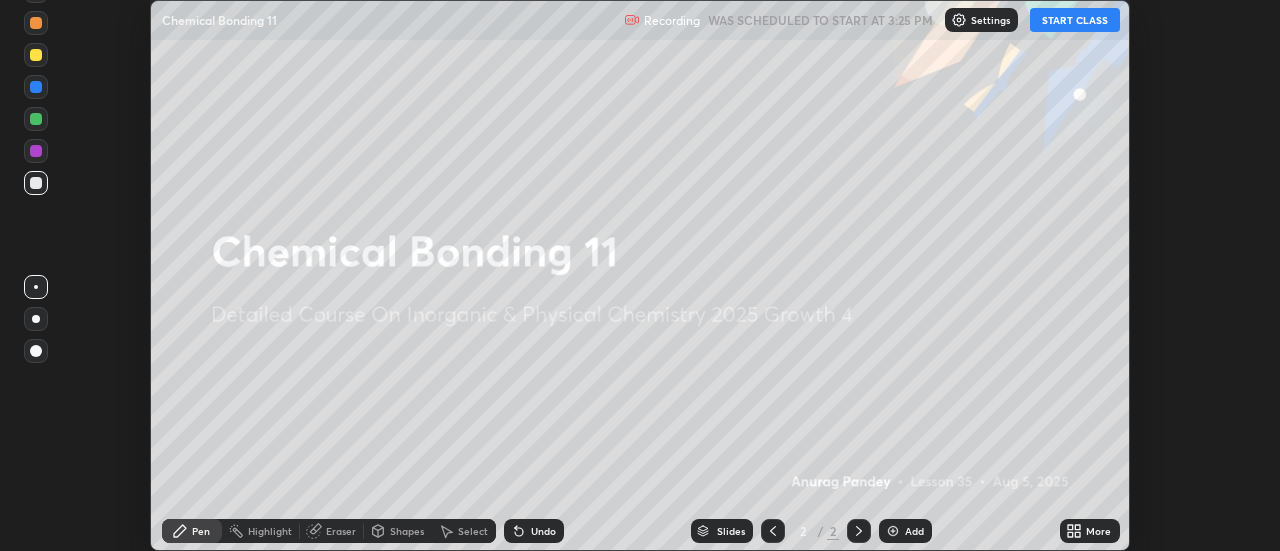 click on "START CLASS" at bounding box center (1075, 20) 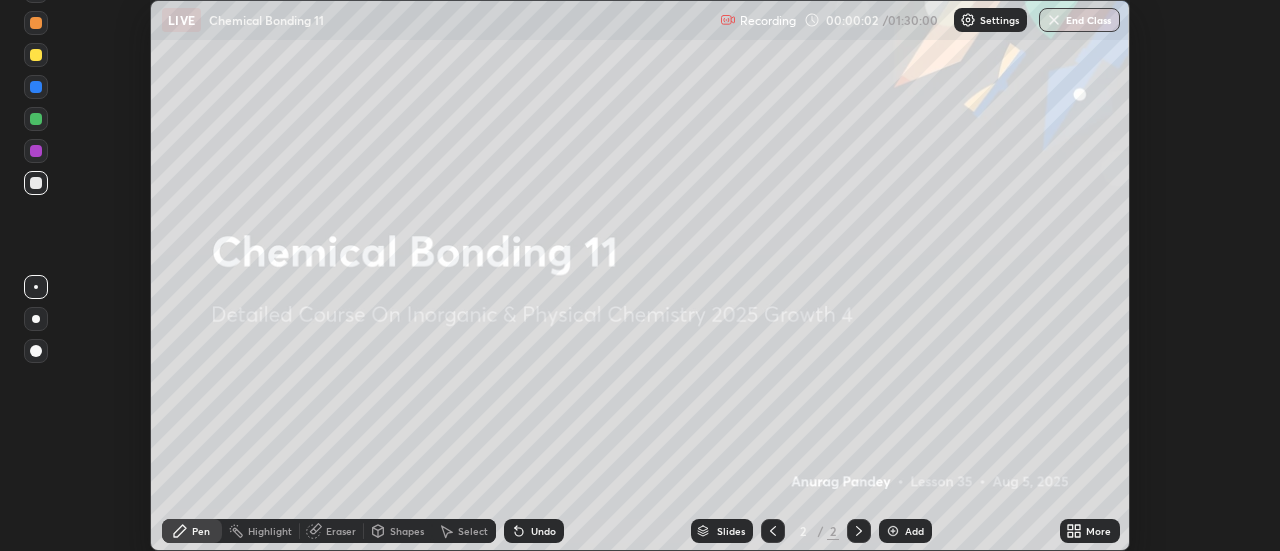 click 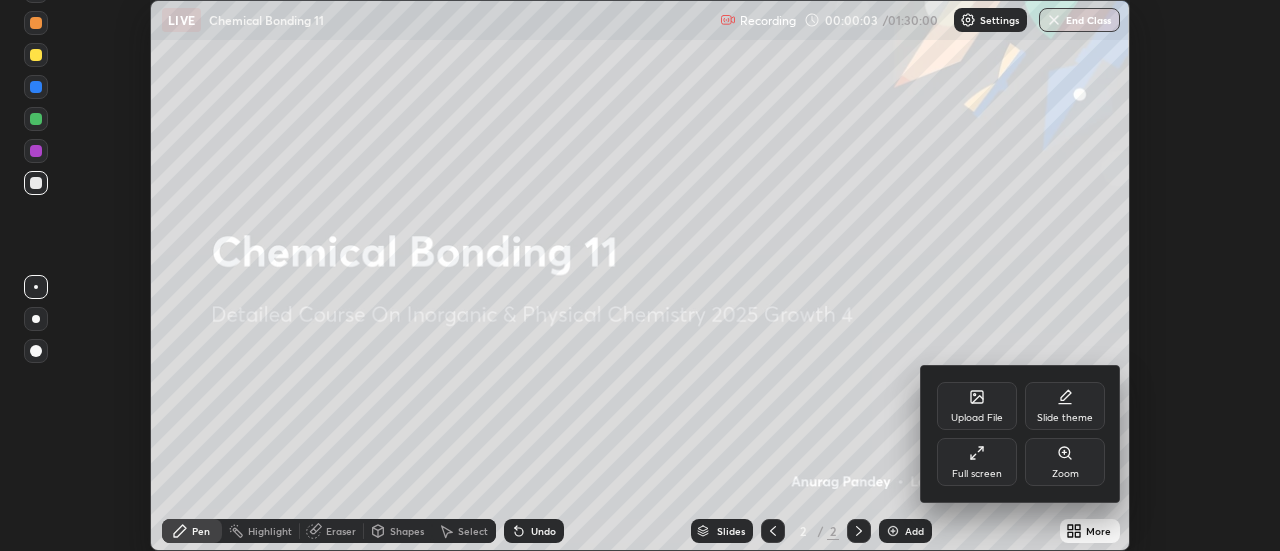 click on "Full screen" at bounding box center (977, 462) 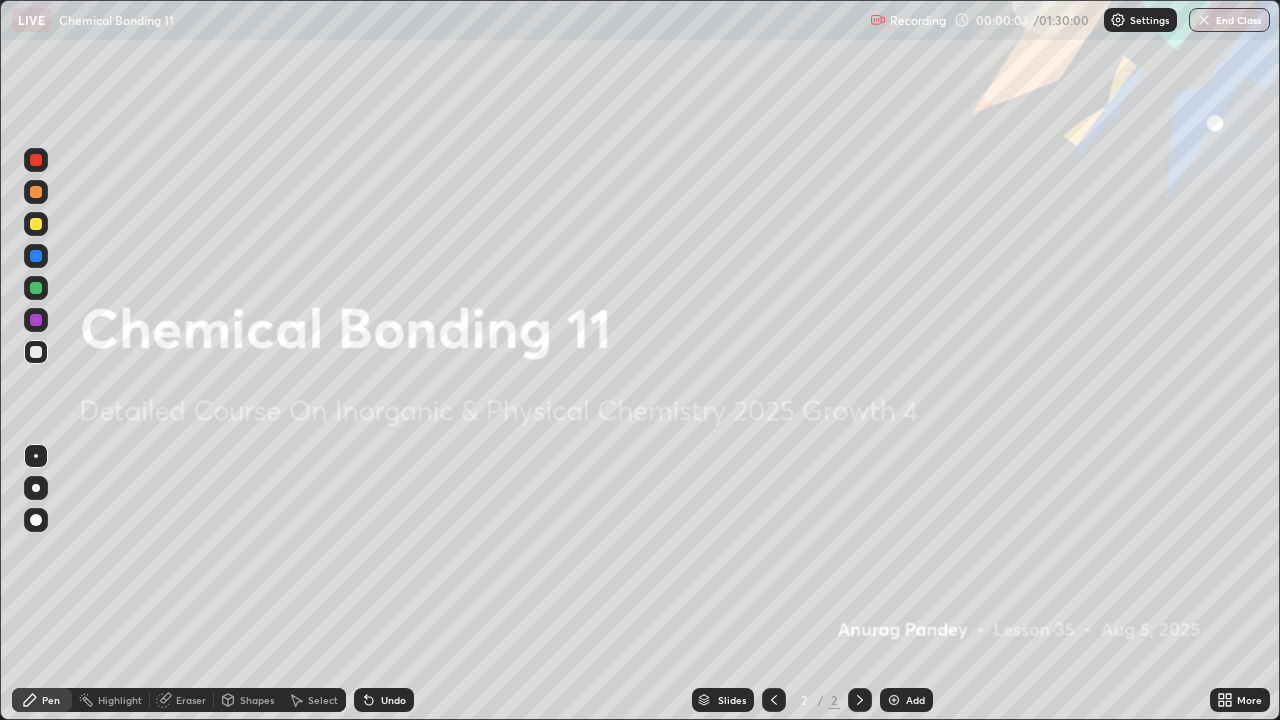scroll, scrollTop: 99280, scrollLeft: 98720, axis: both 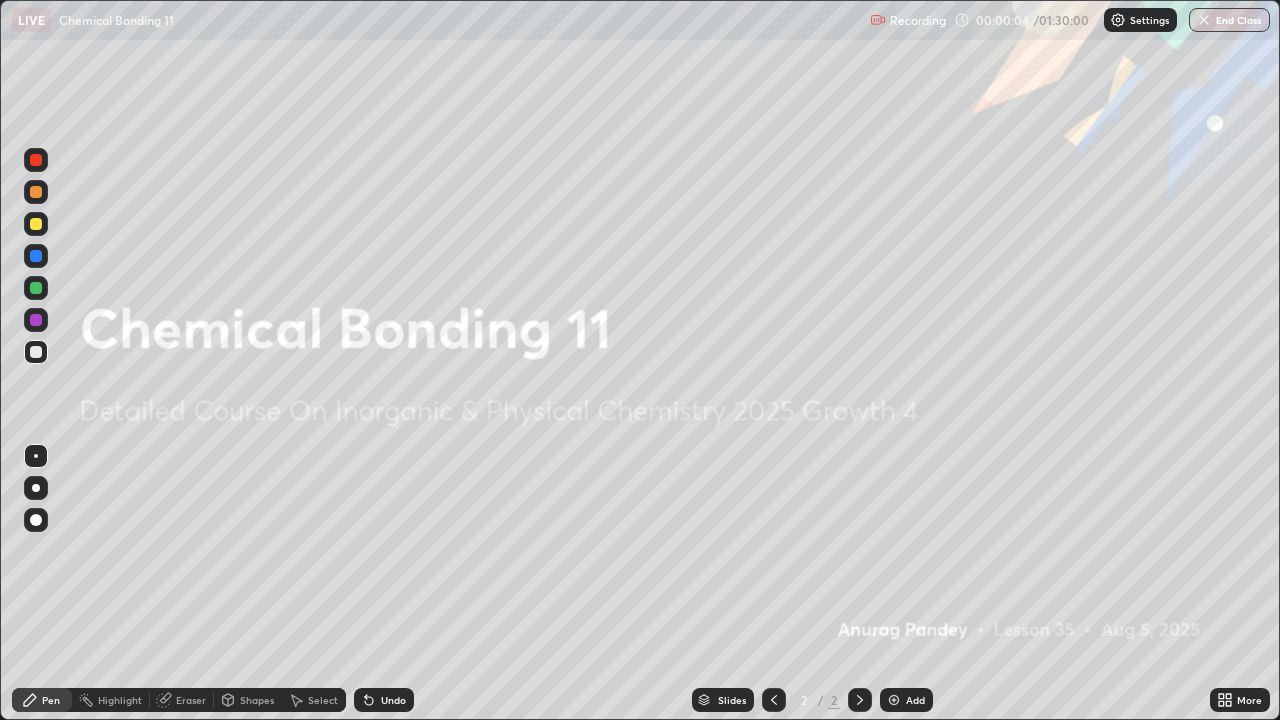 click at bounding box center [894, 700] 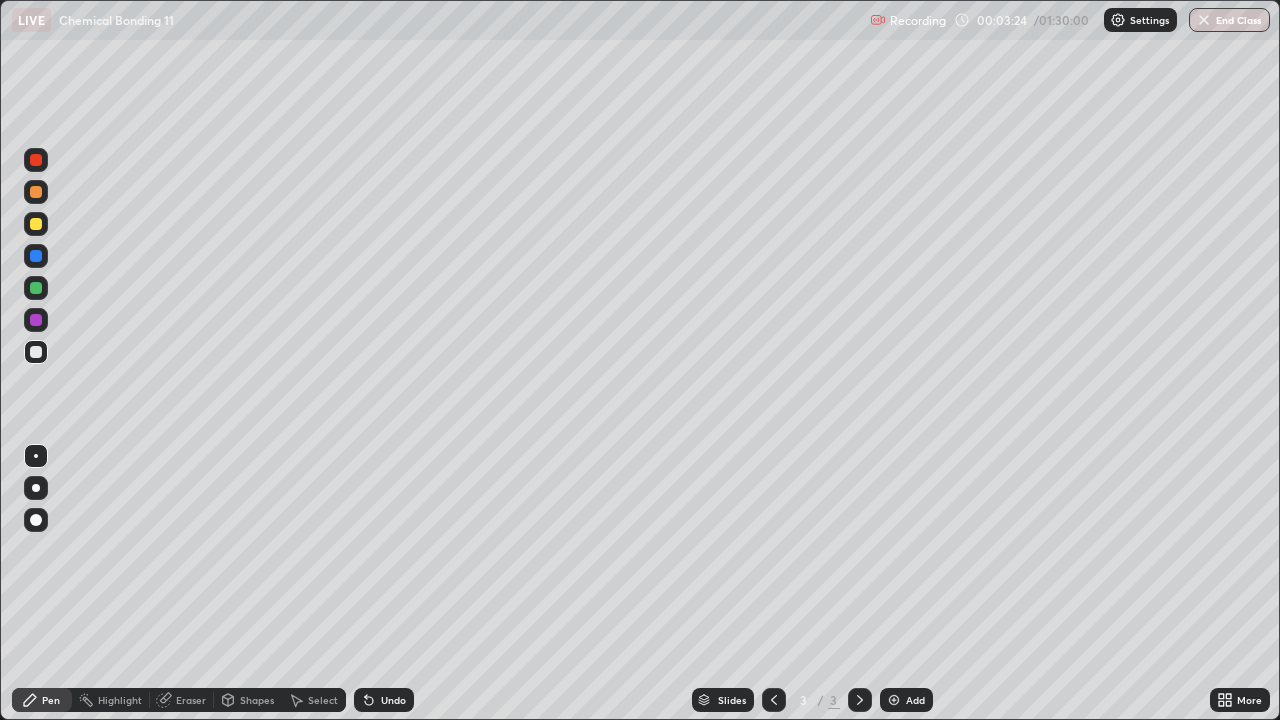 click on "Undo" at bounding box center (393, 700) 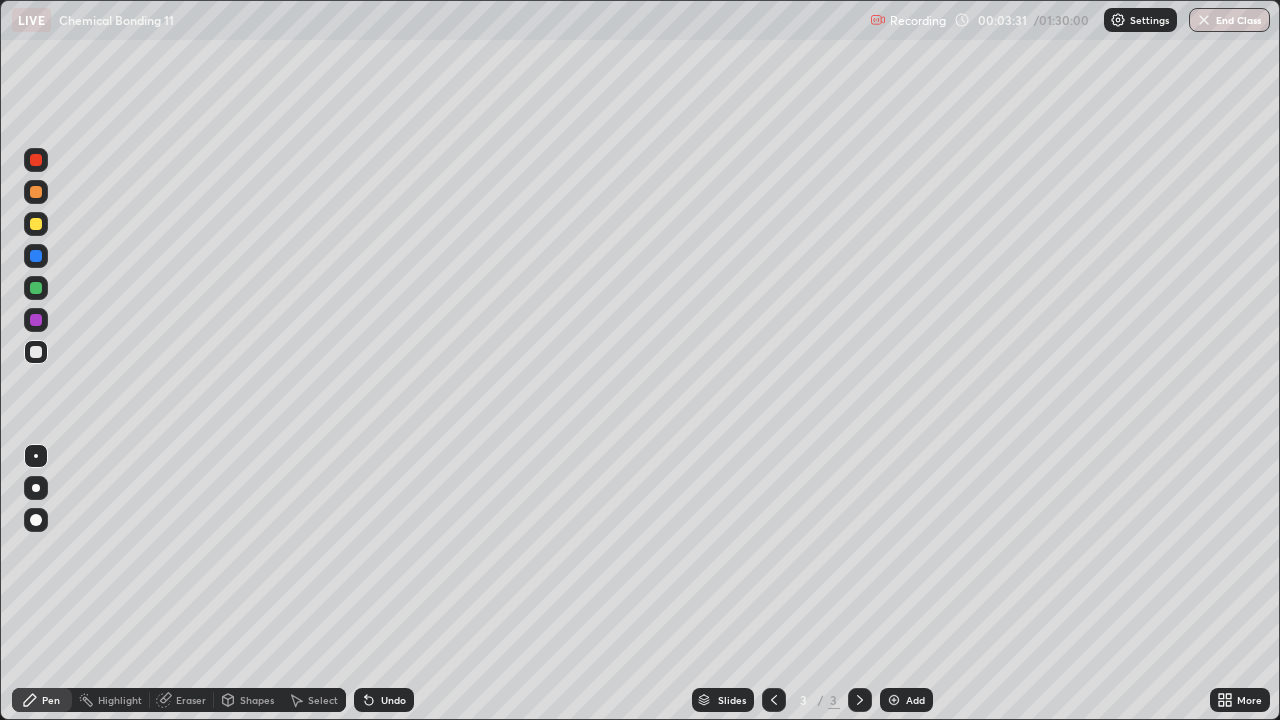 click 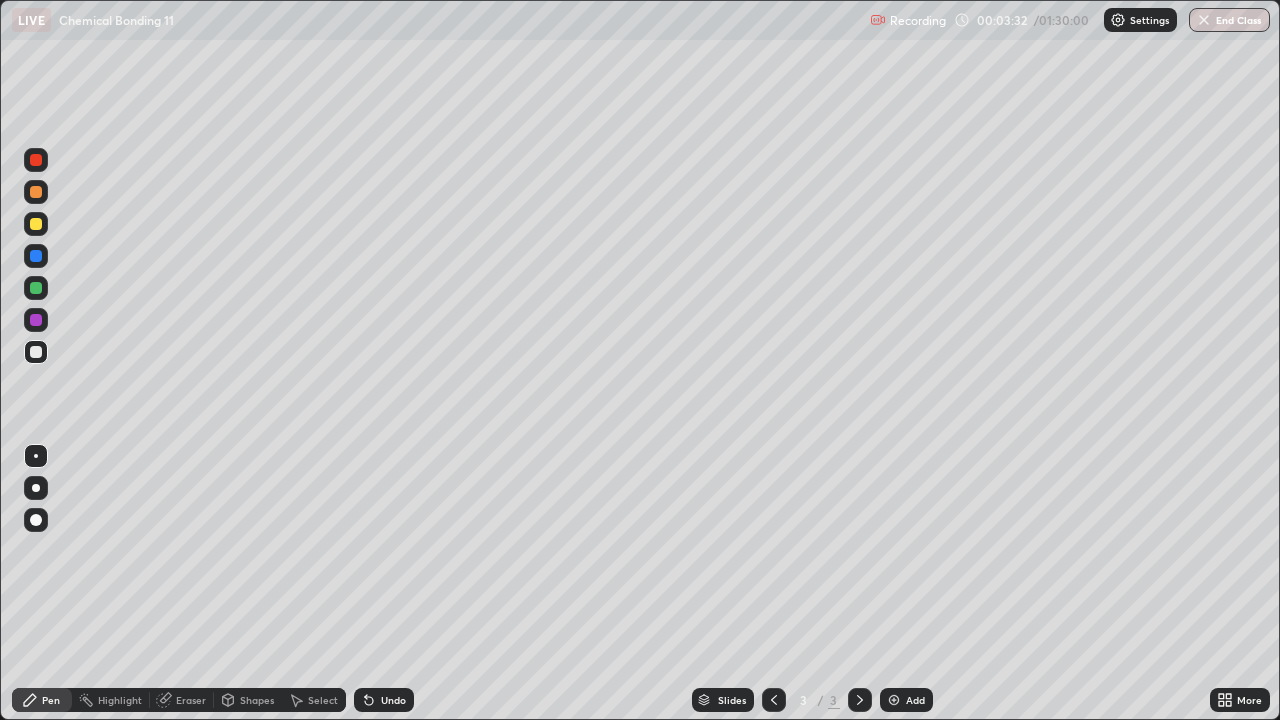 click on "Add" at bounding box center (915, 700) 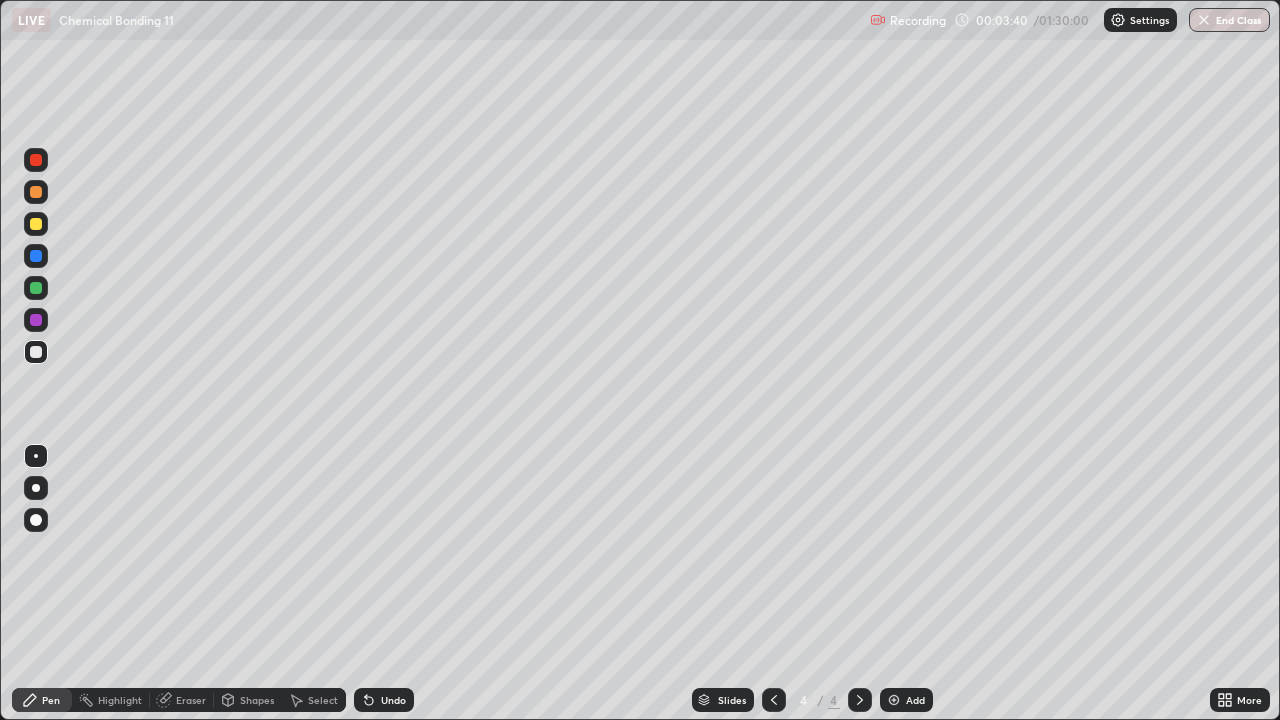 click 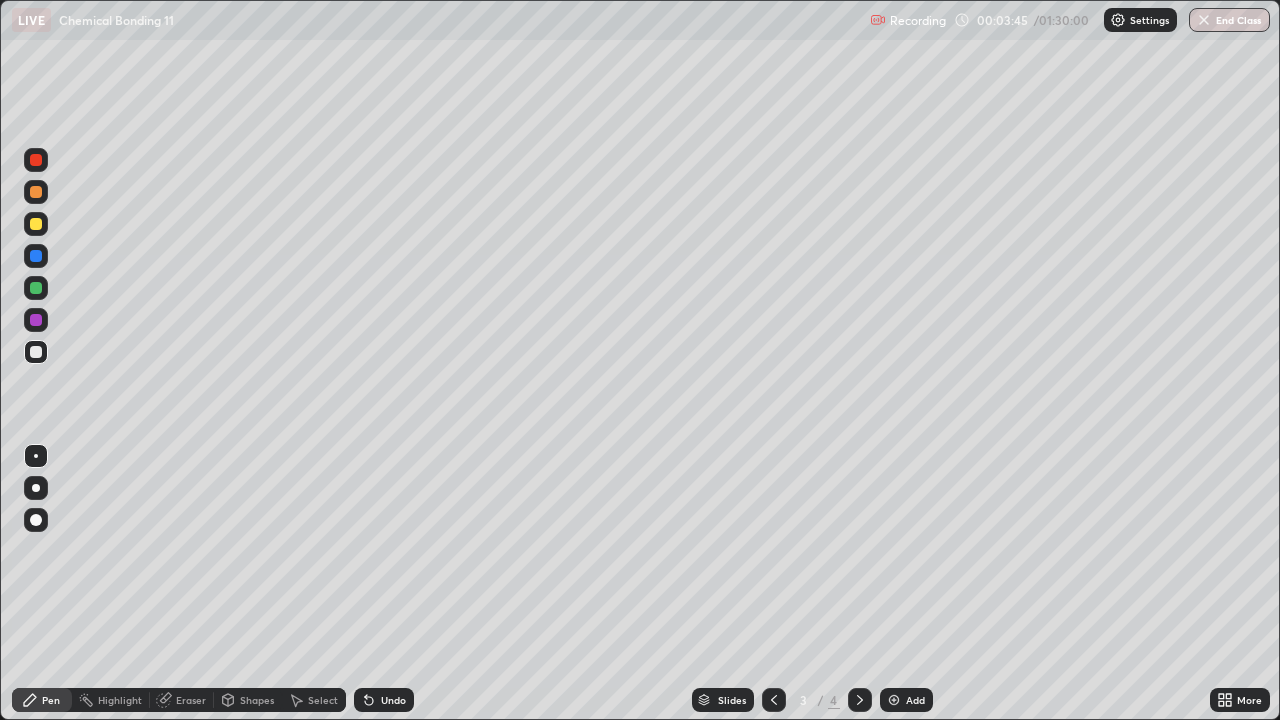 click at bounding box center [860, 700] 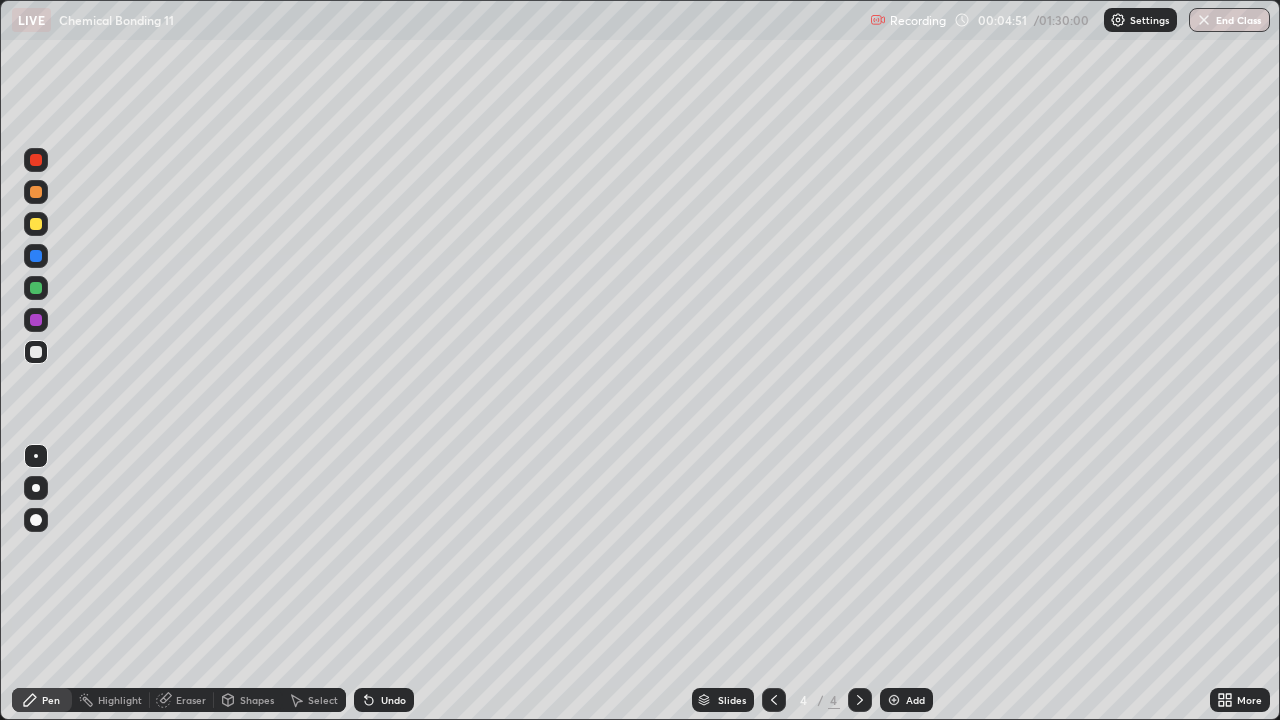 click on "Undo" at bounding box center (393, 700) 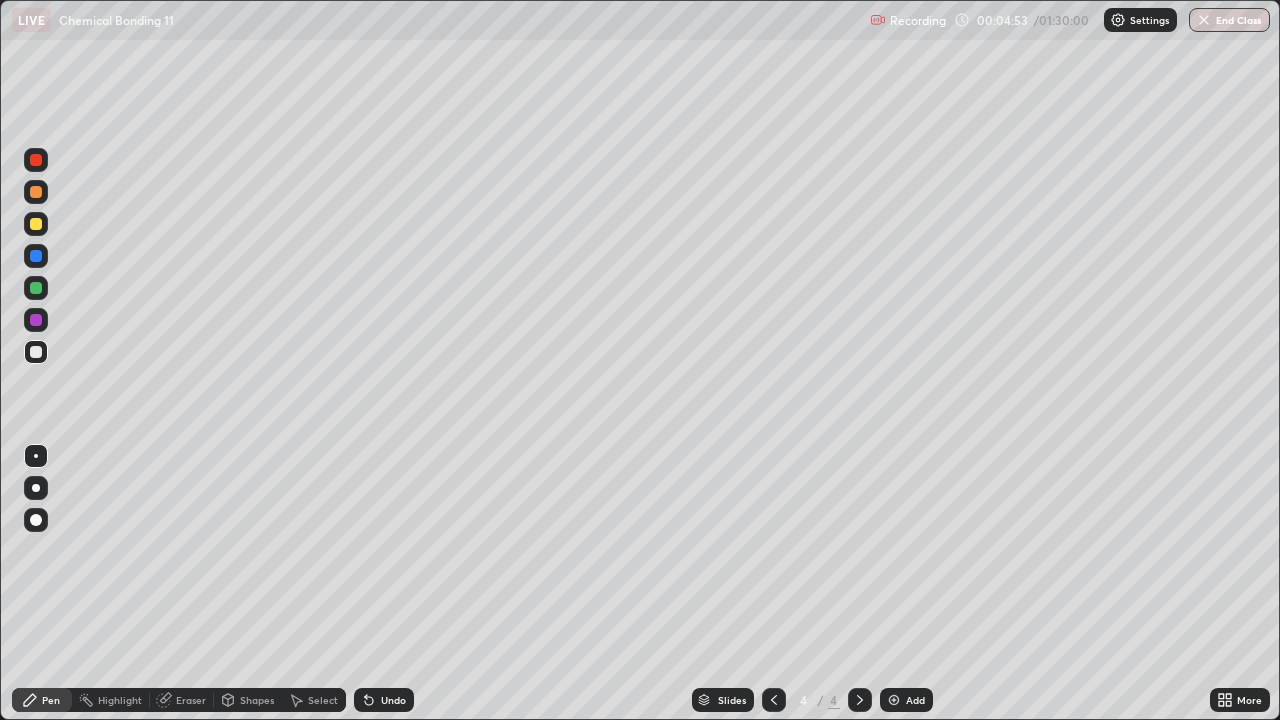 click on "Undo" at bounding box center [384, 700] 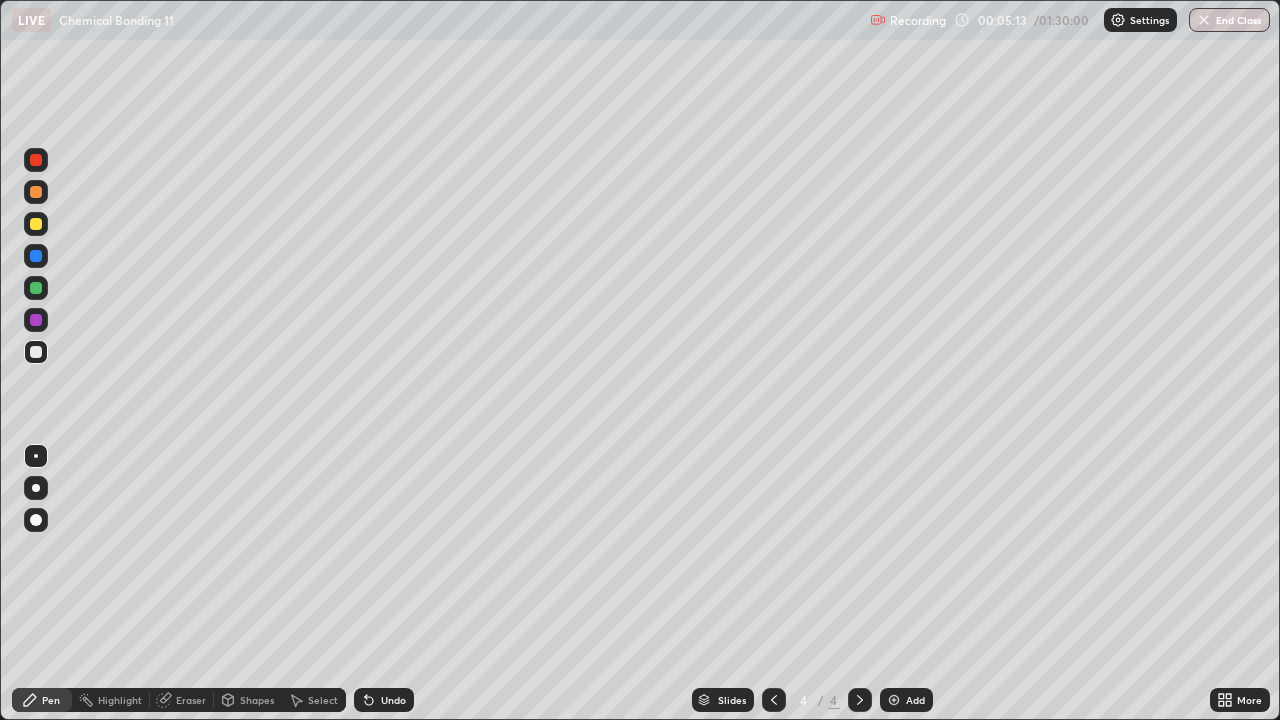 click on "Undo" at bounding box center [384, 700] 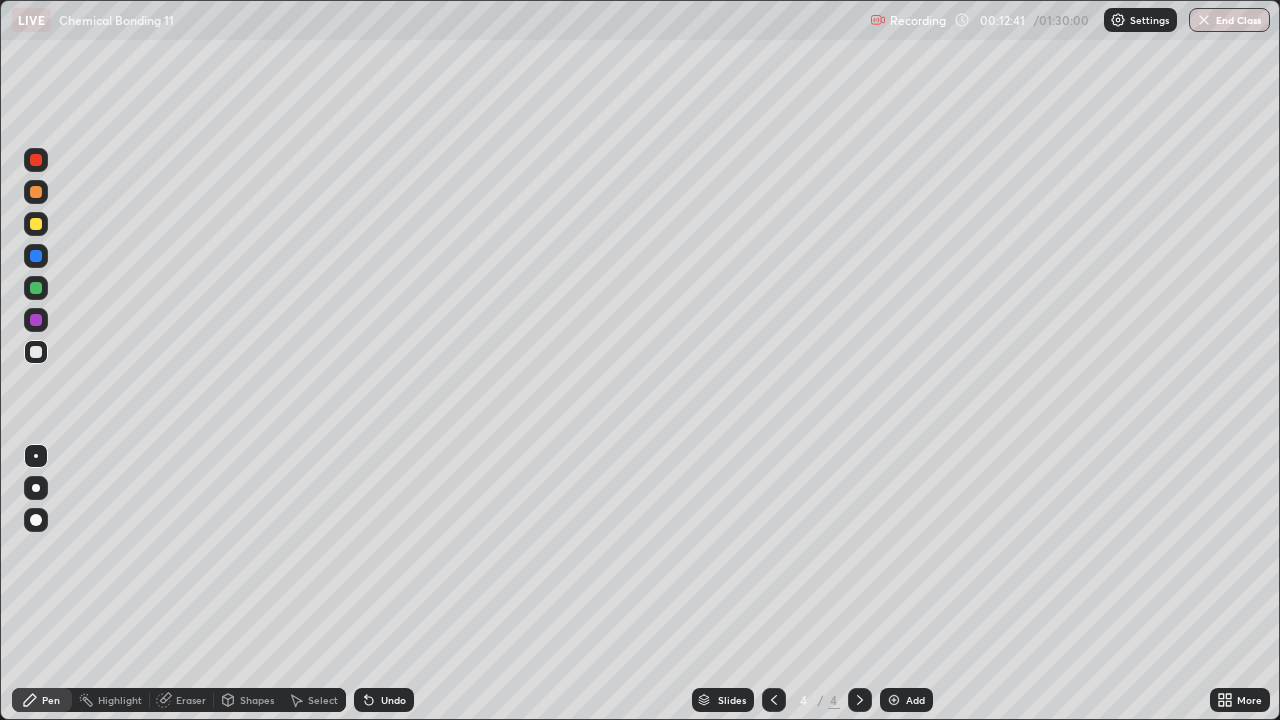 click on "Undo" at bounding box center (393, 700) 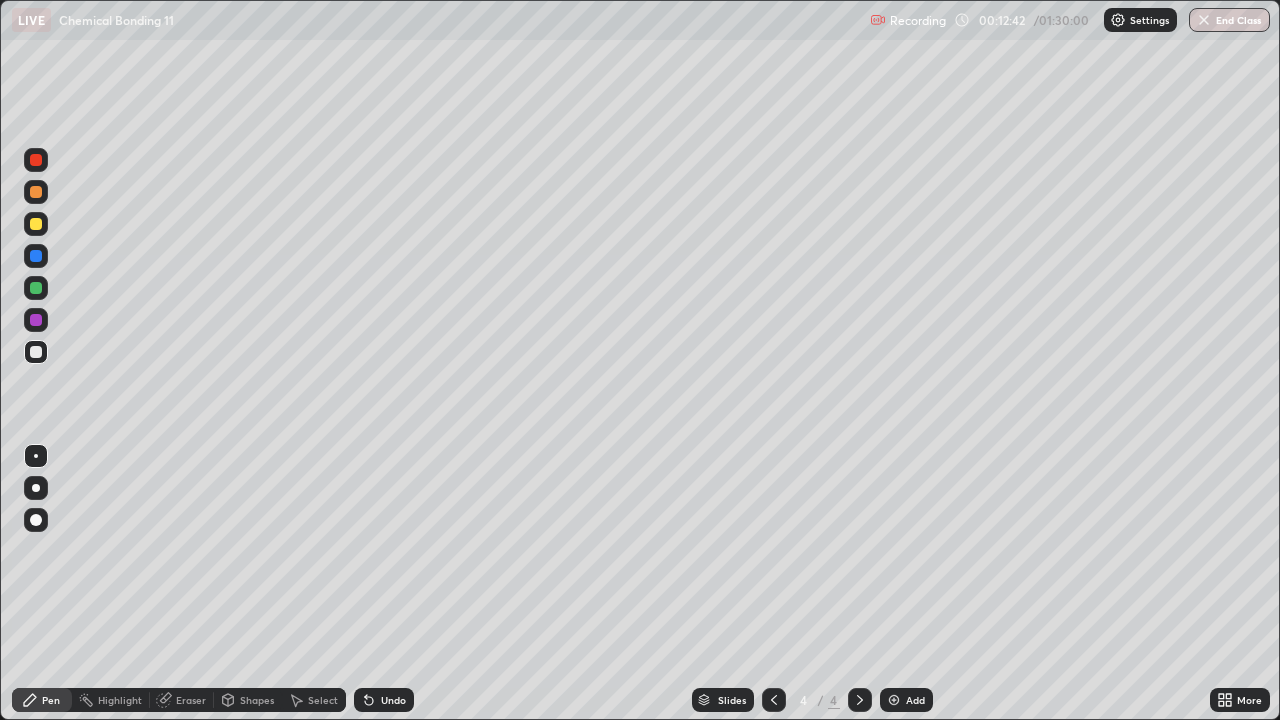 click on "Undo" at bounding box center [393, 700] 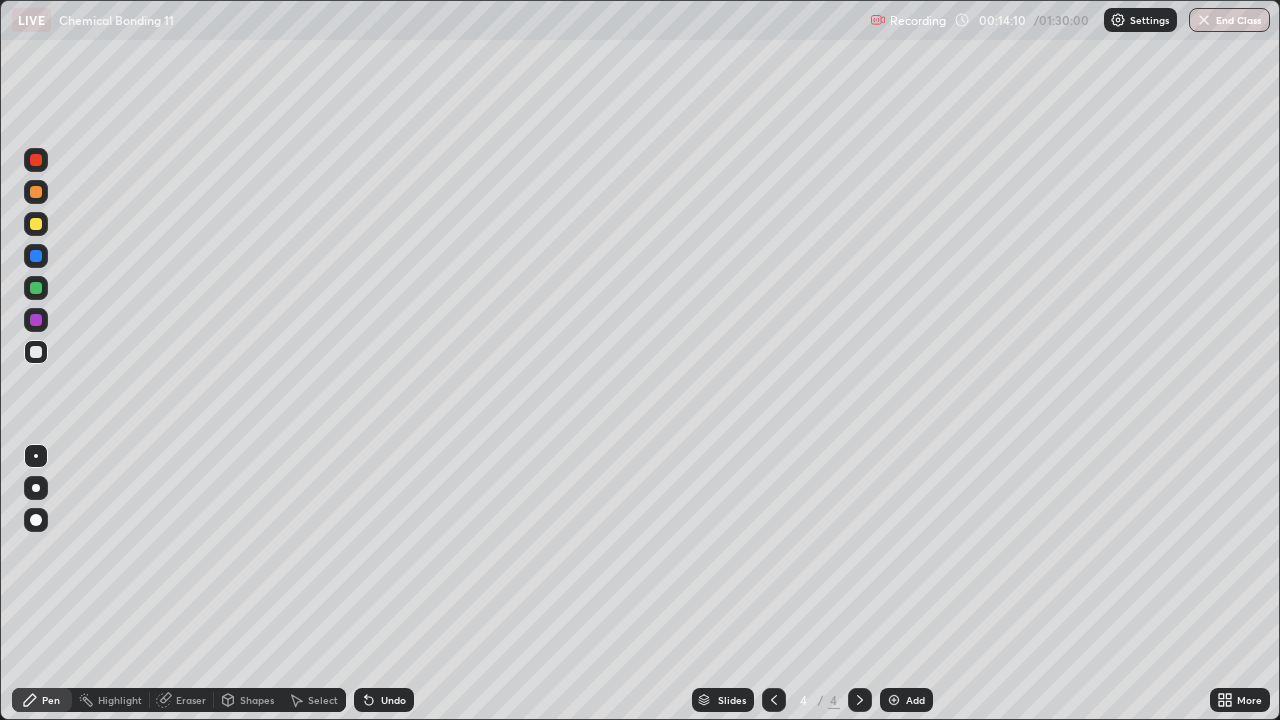 click 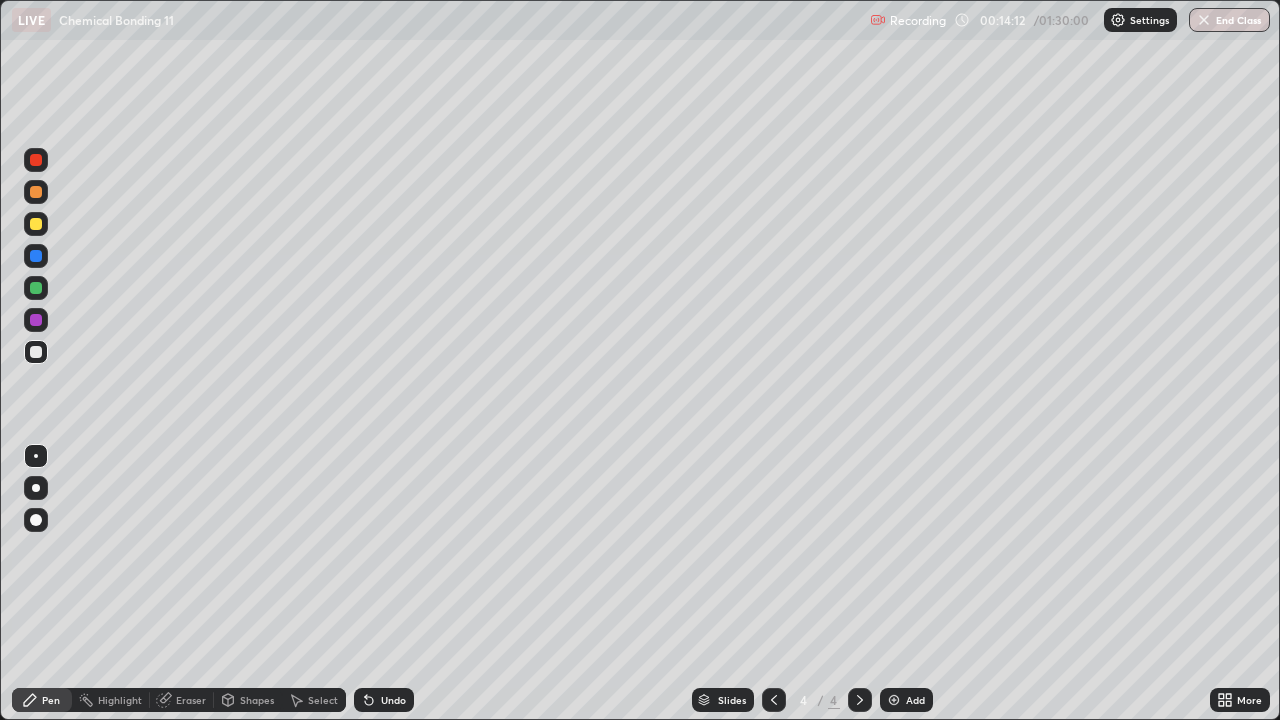 click at bounding box center [894, 700] 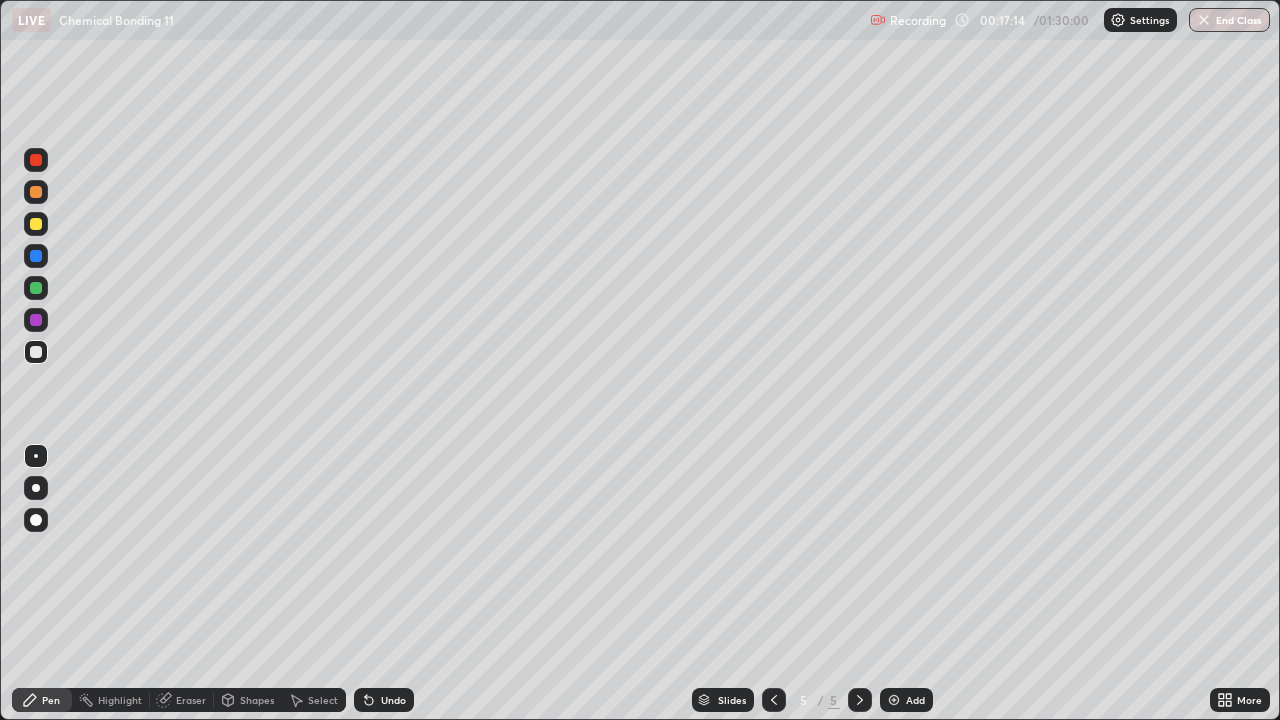 click on "Undo" at bounding box center [393, 700] 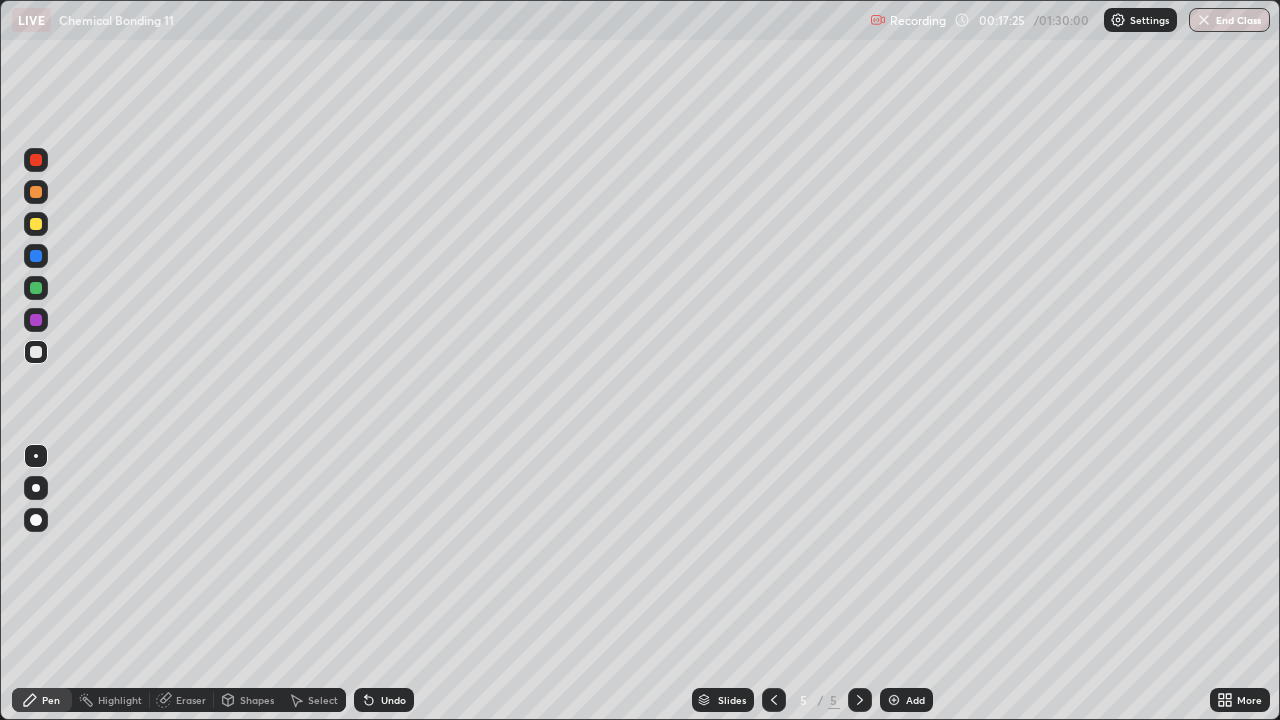 click 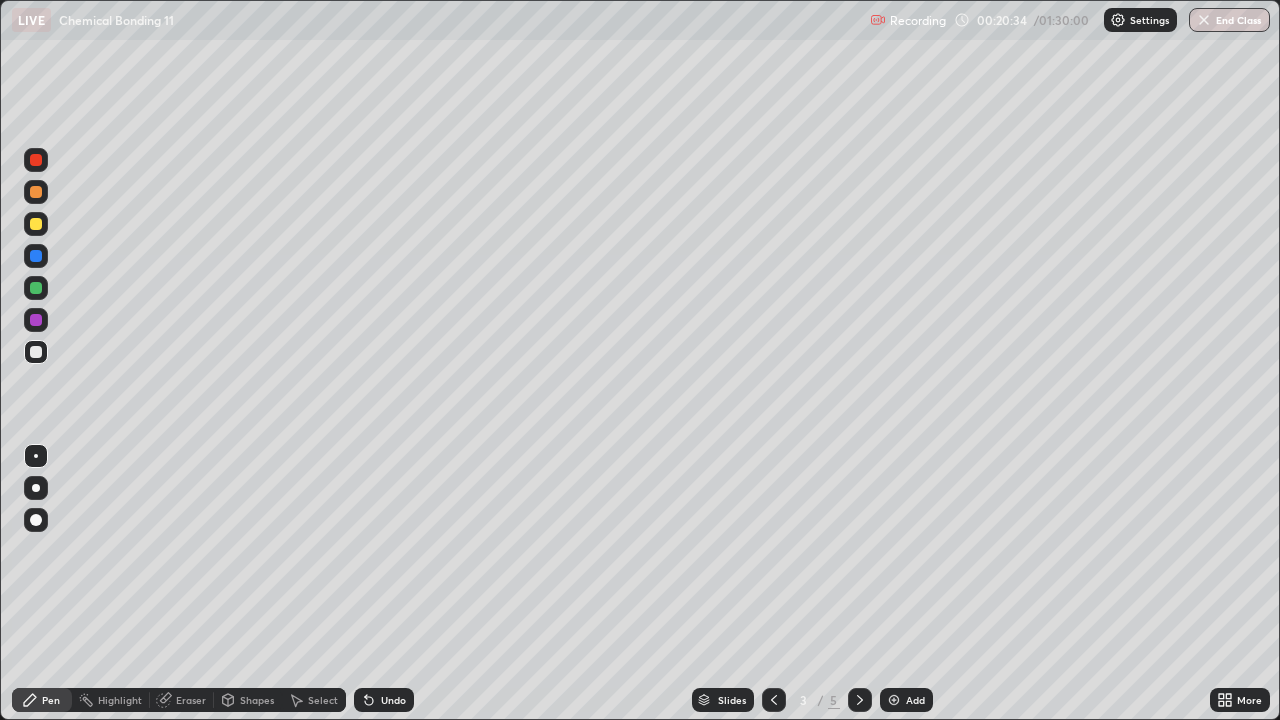 click 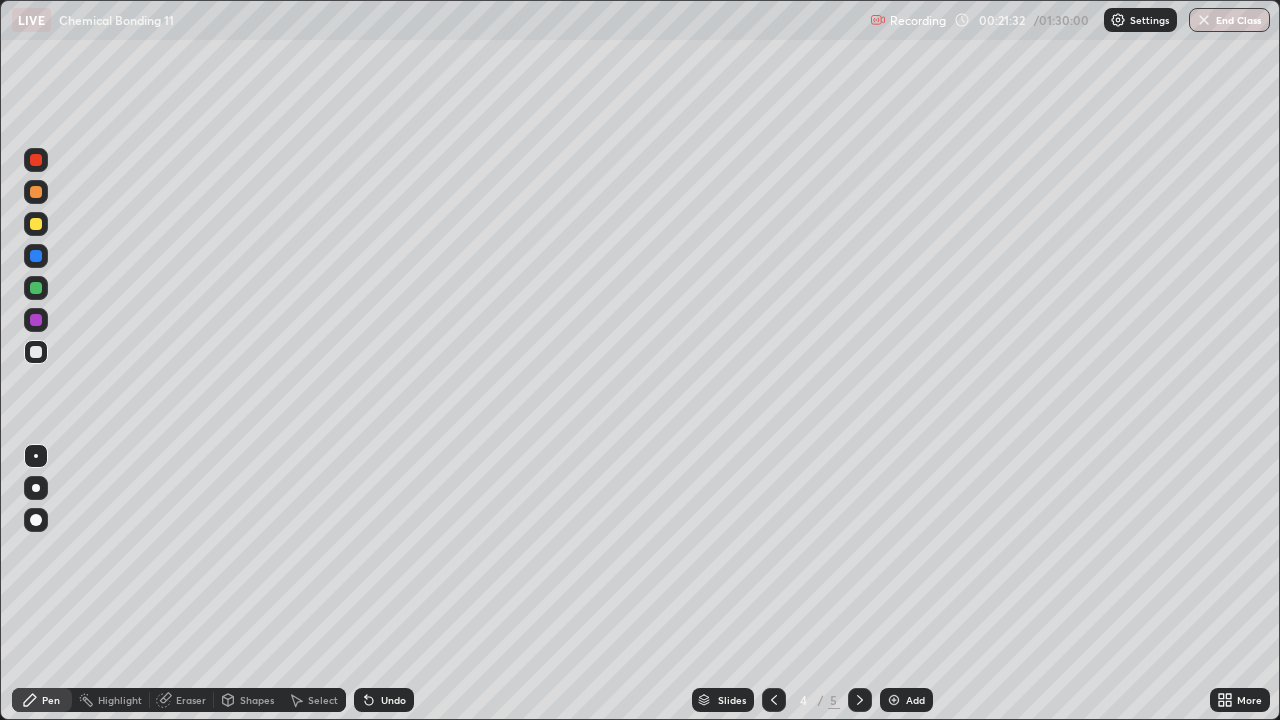 click on "Undo" at bounding box center [393, 700] 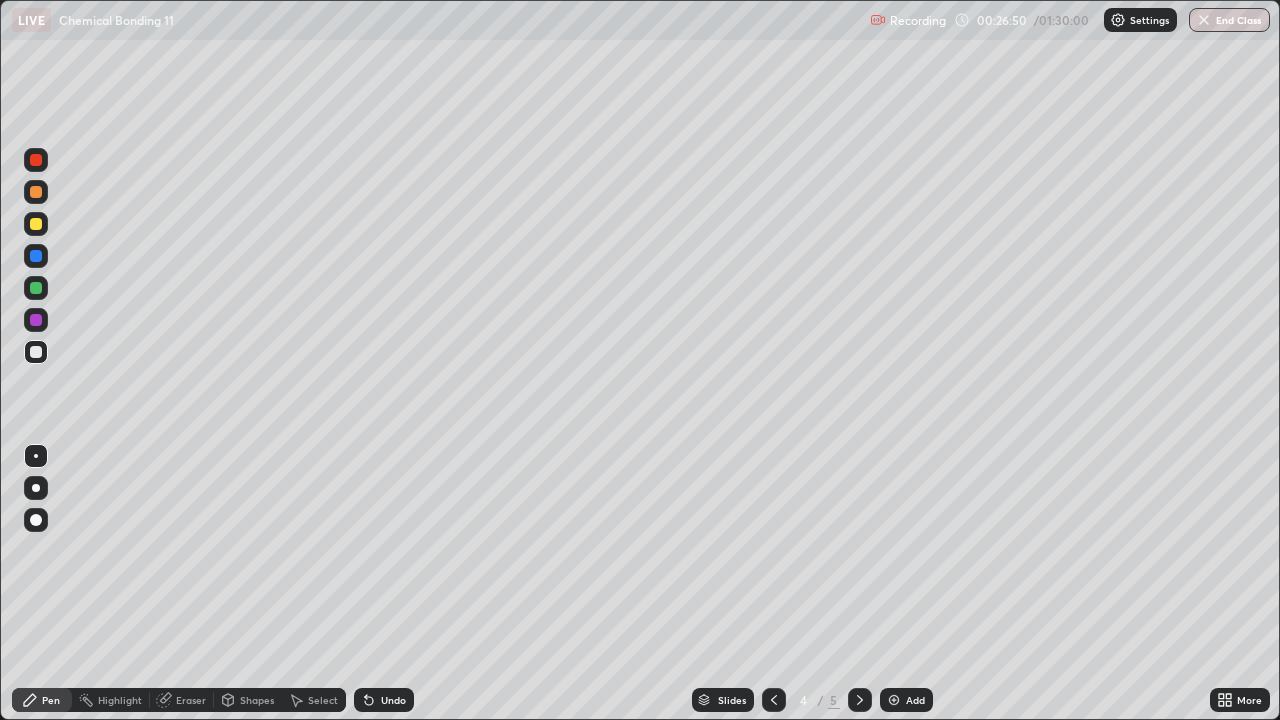 click at bounding box center (860, 700) 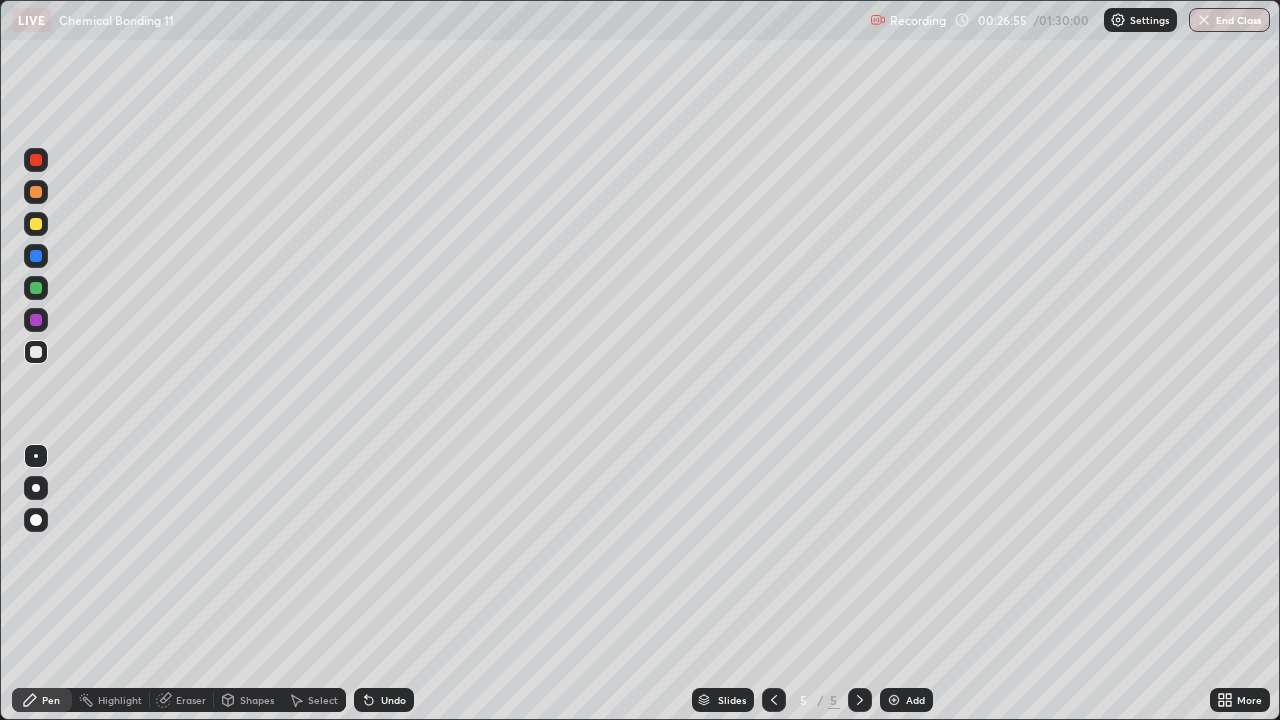 click 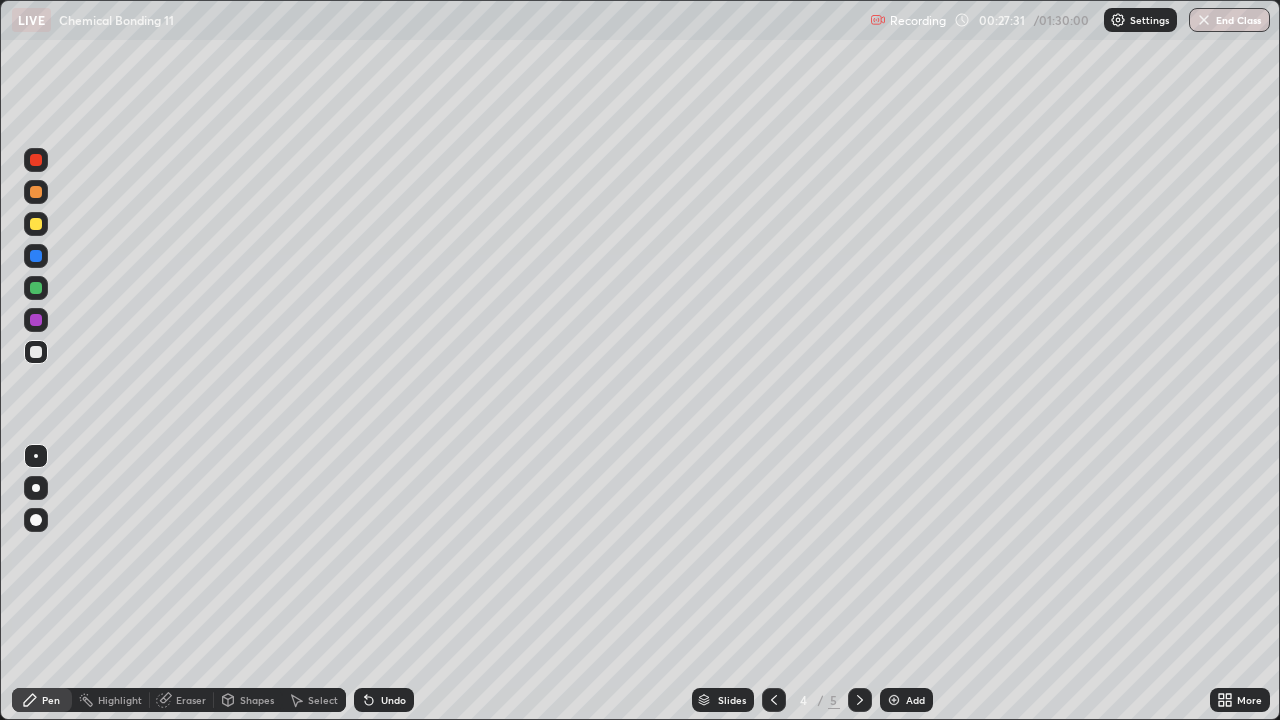 click 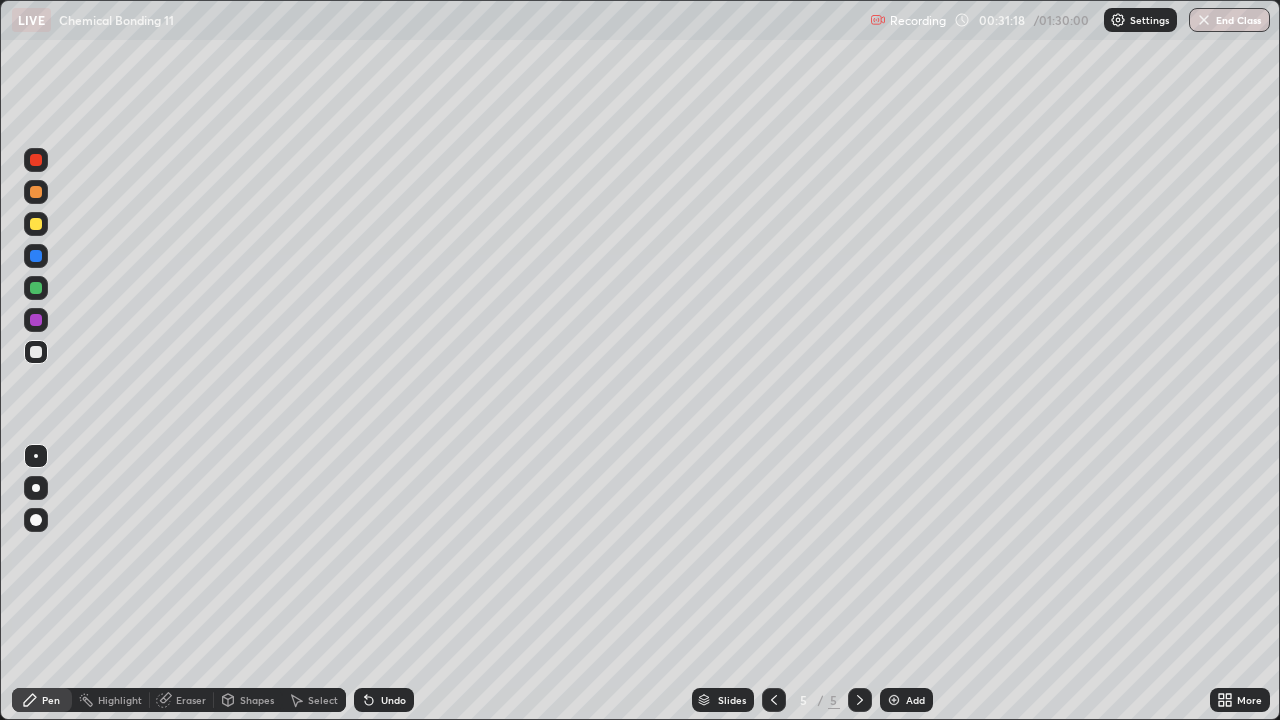 click at bounding box center [860, 700] 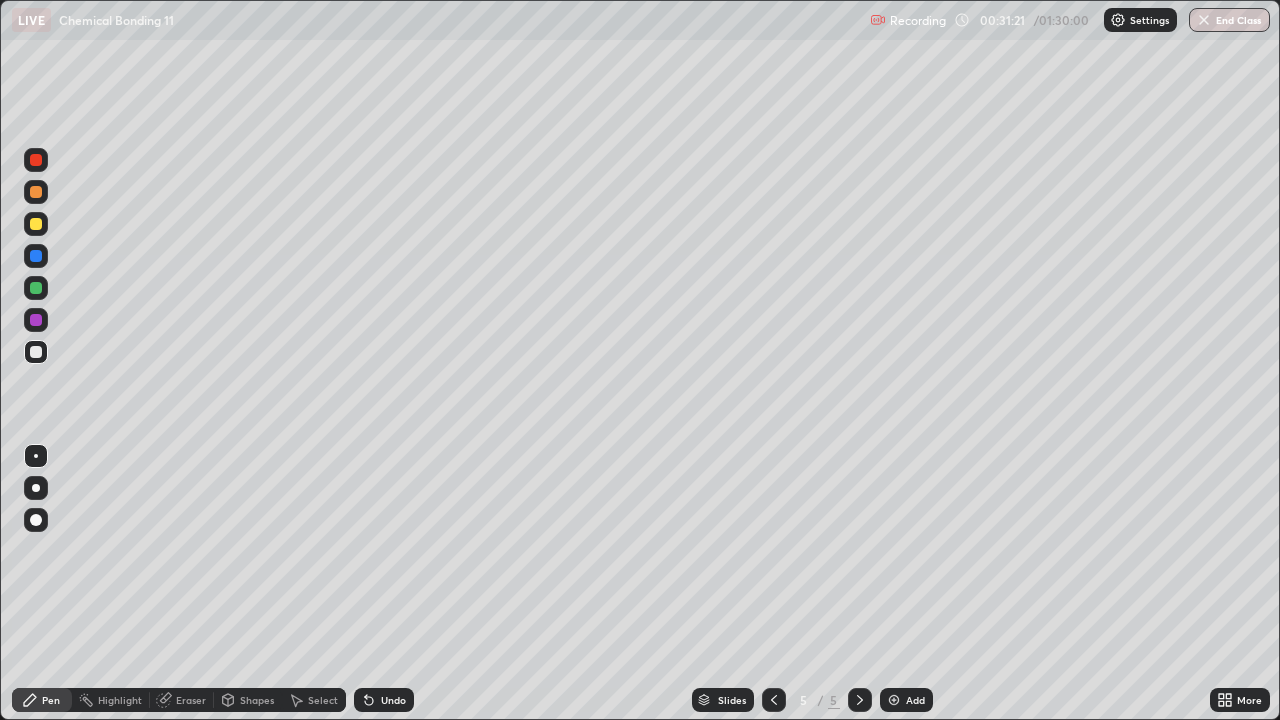 click at bounding box center (894, 700) 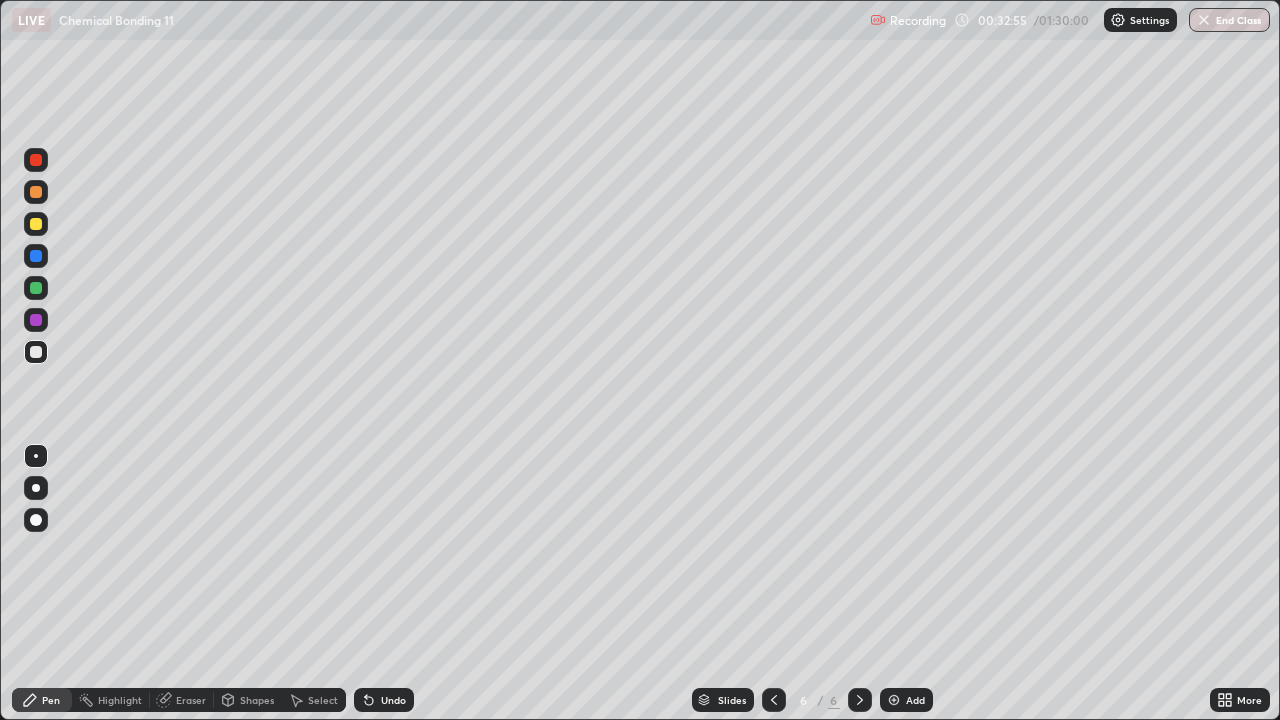 click on "Undo" at bounding box center [393, 700] 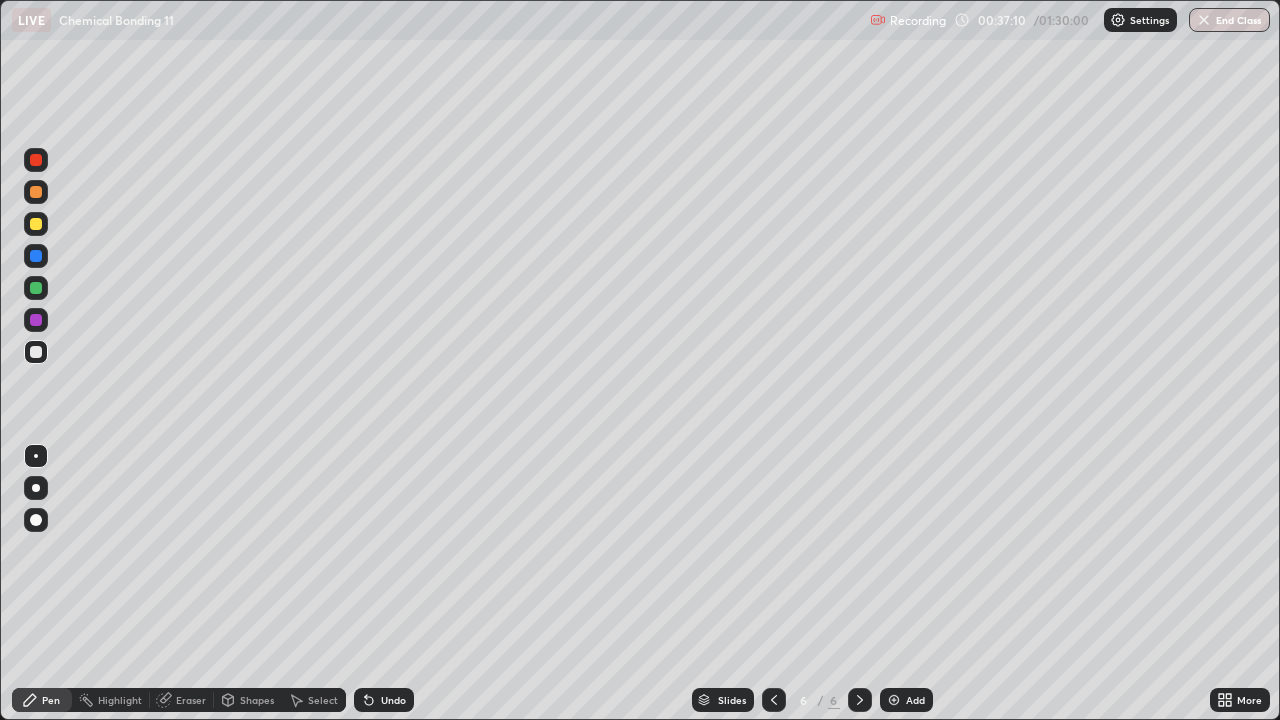 click at bounding box center [774, 700] 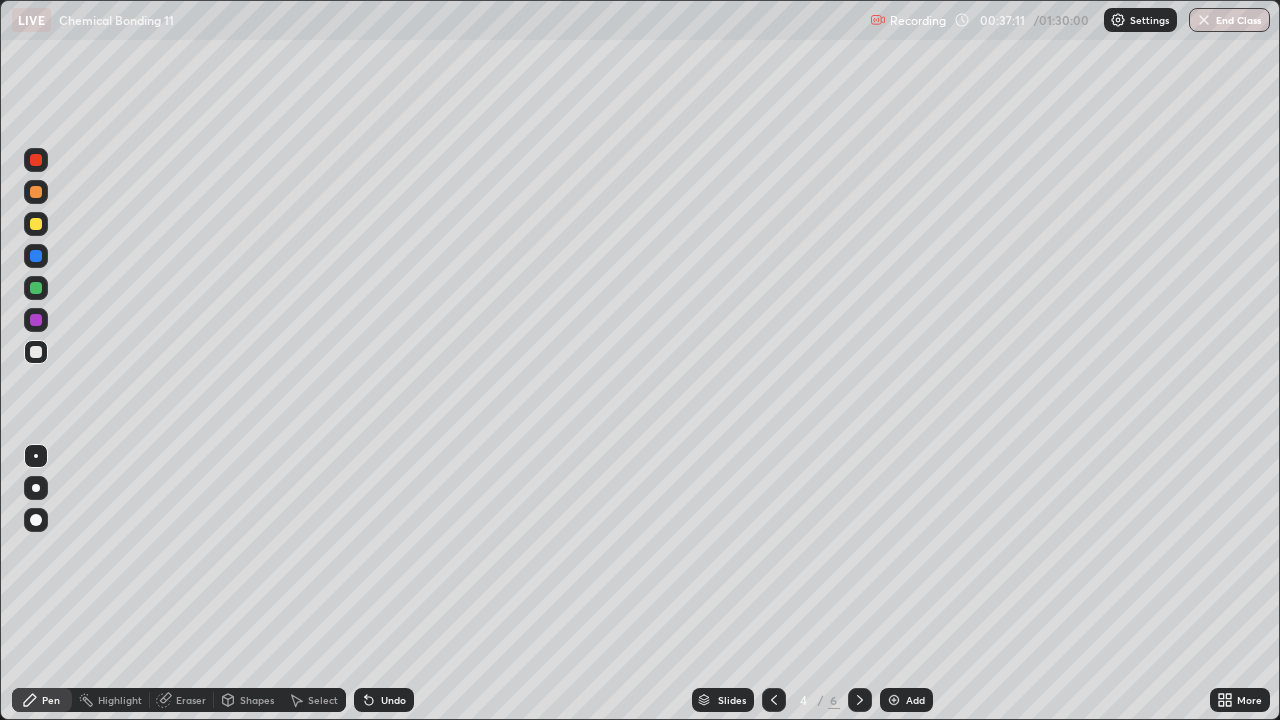 click at bounding box center [774, 700] 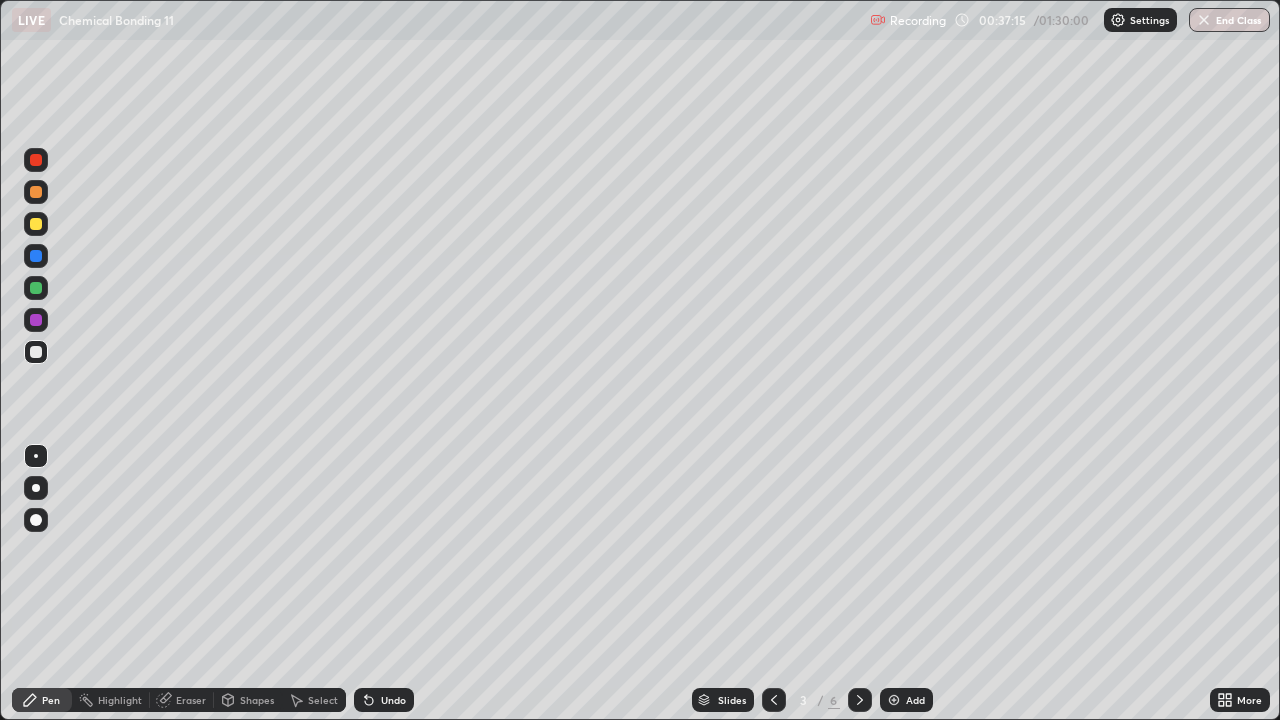 click 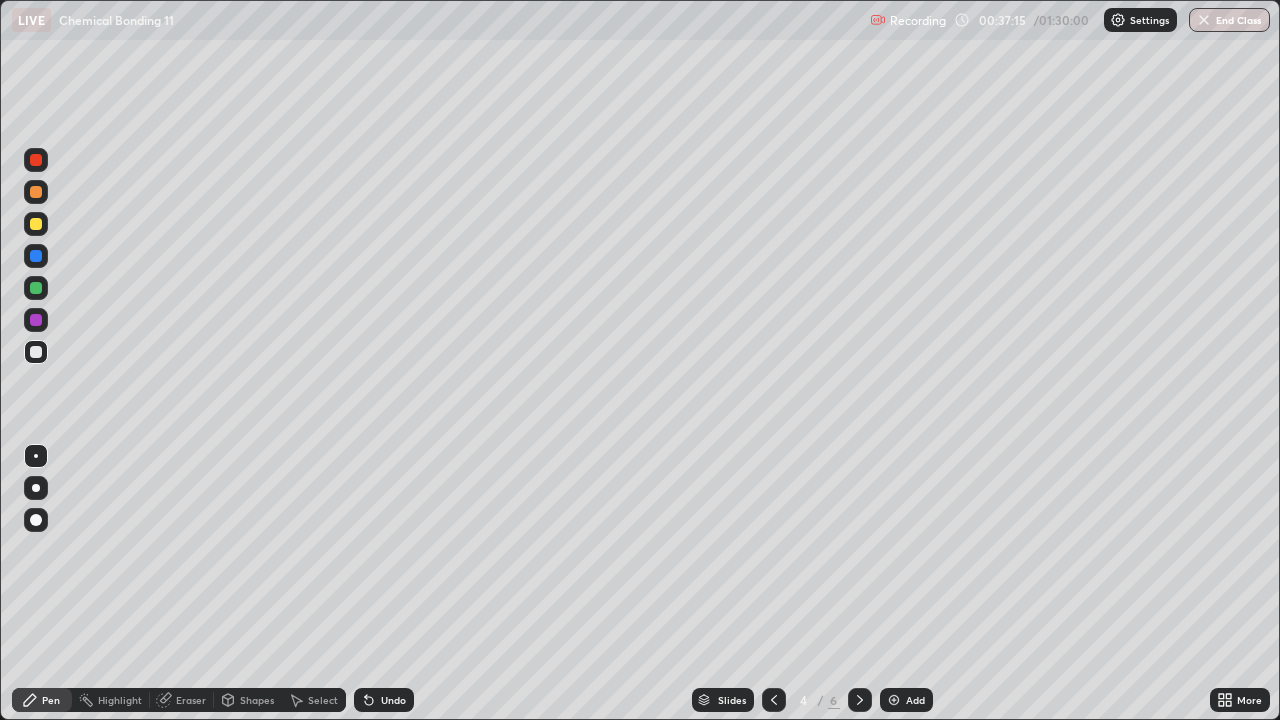 click 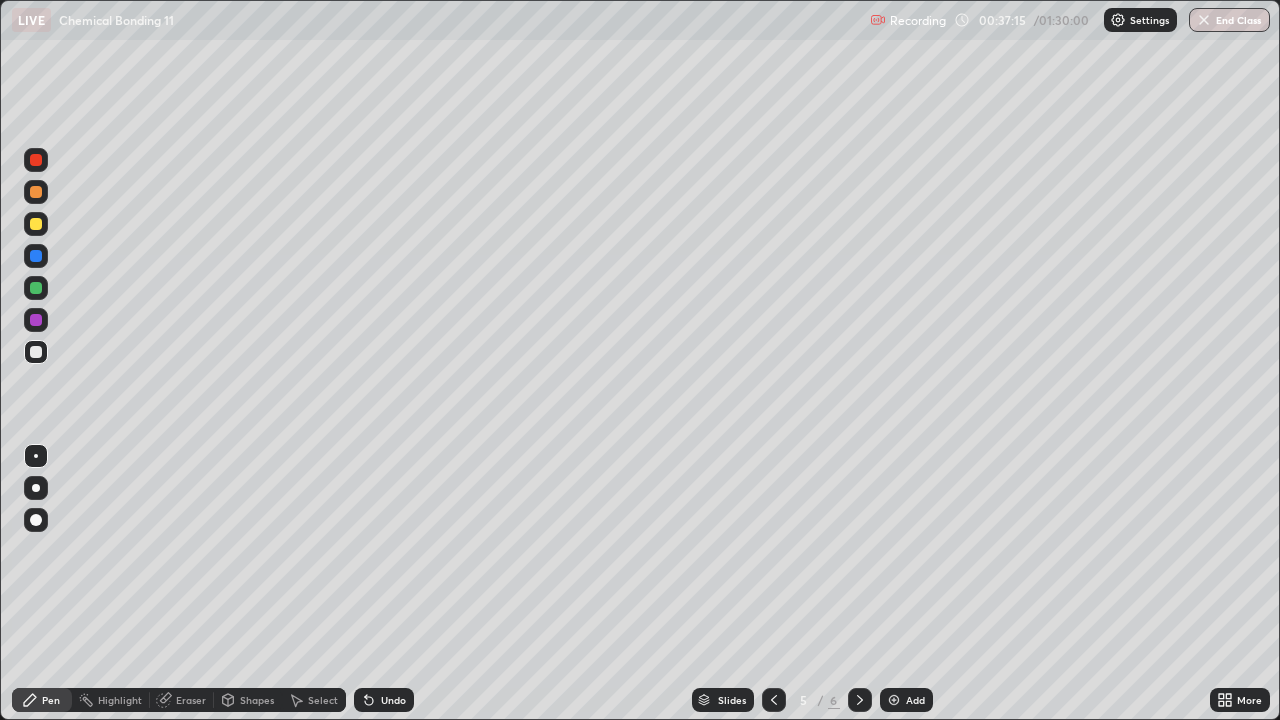 click 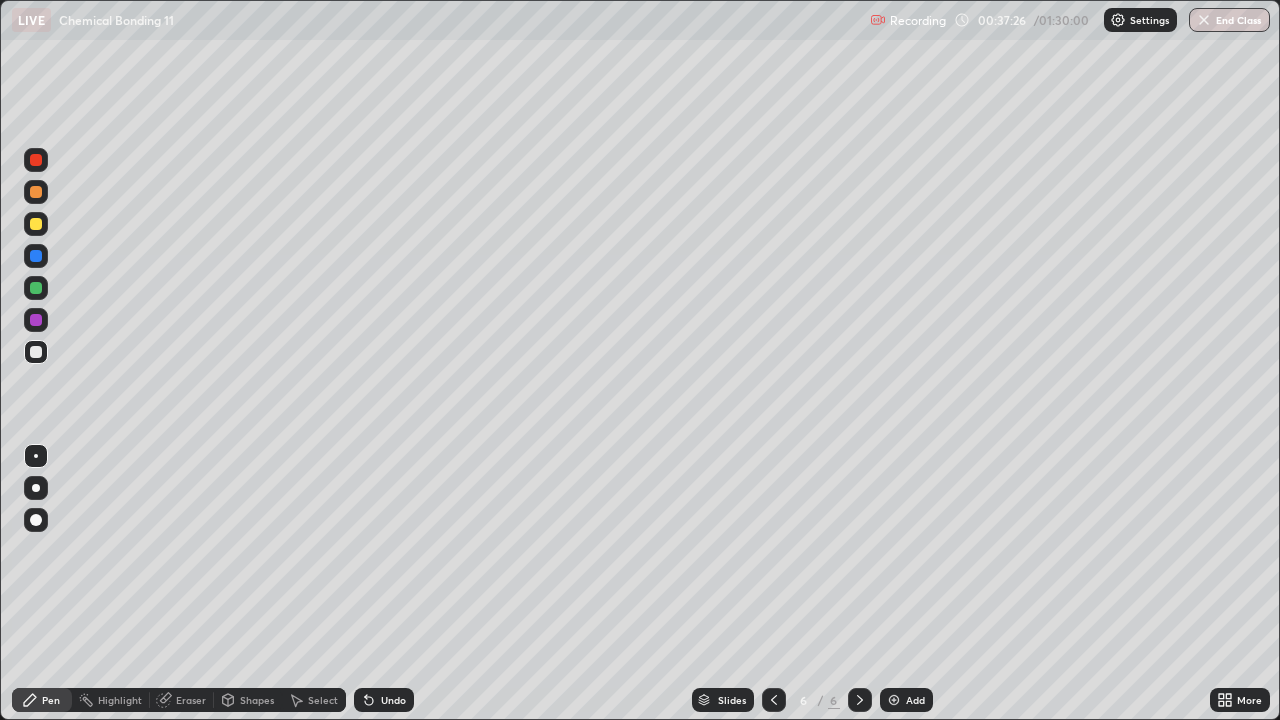 click at bounding box center (774, 700) 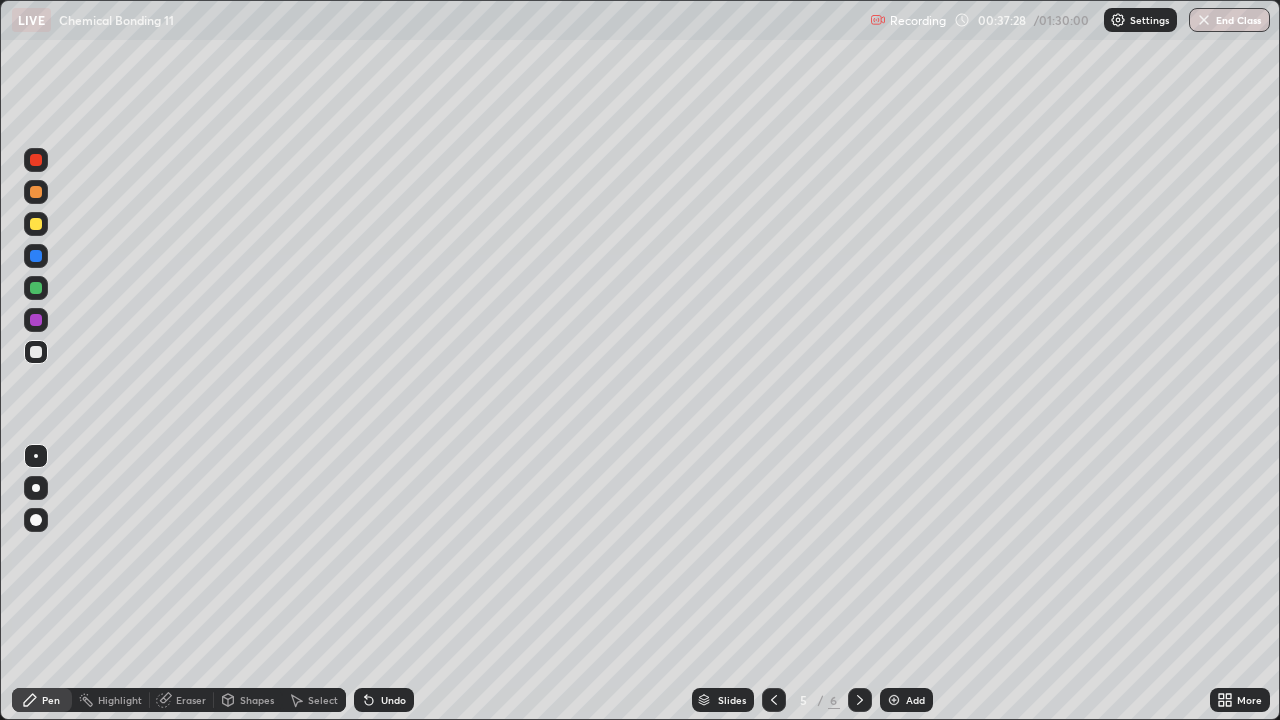 click 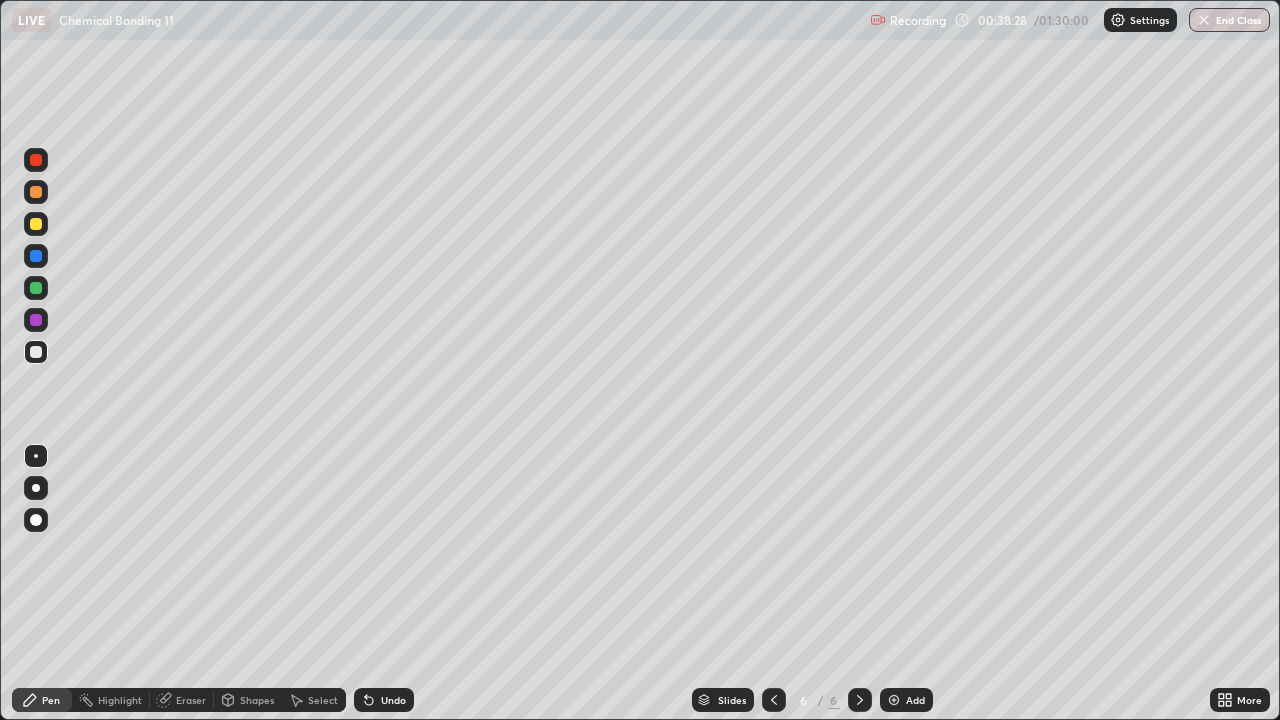 click on "Select" at bounding box center [323, 700] 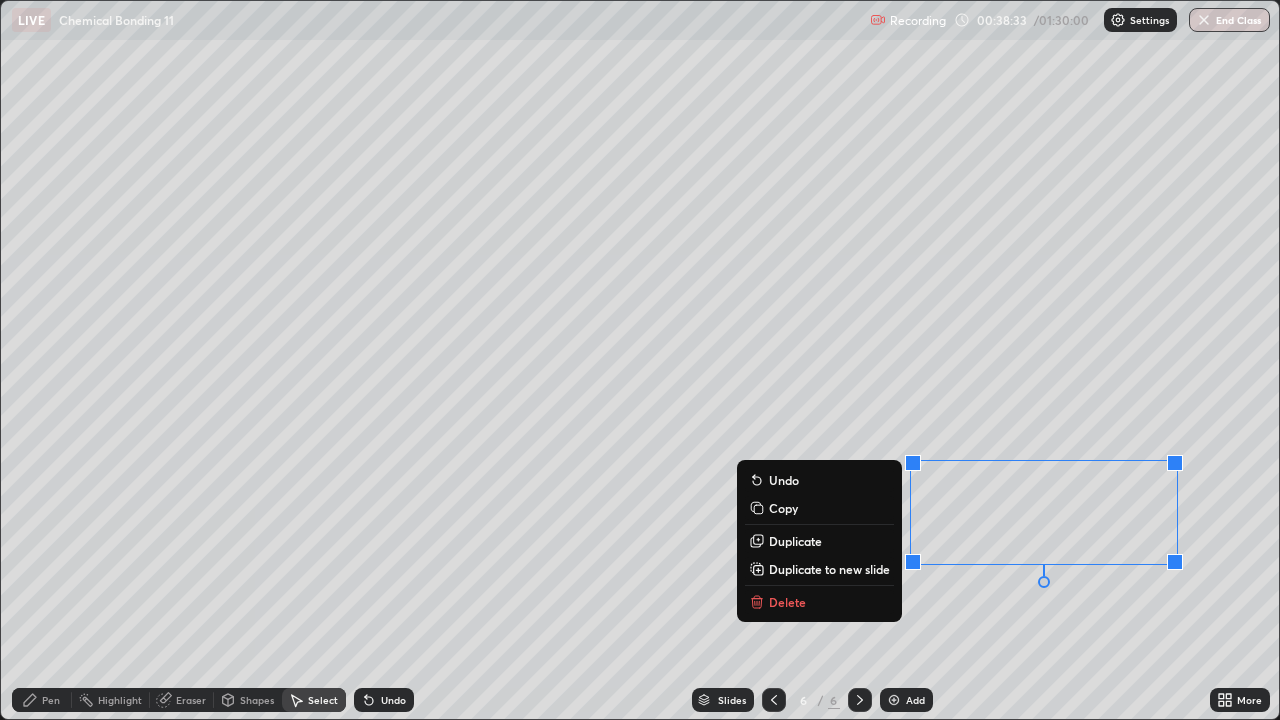 click on "0 ° Undo Copy Duplicate Duplicate to new slide Delete" at bounding box center [640, 360] 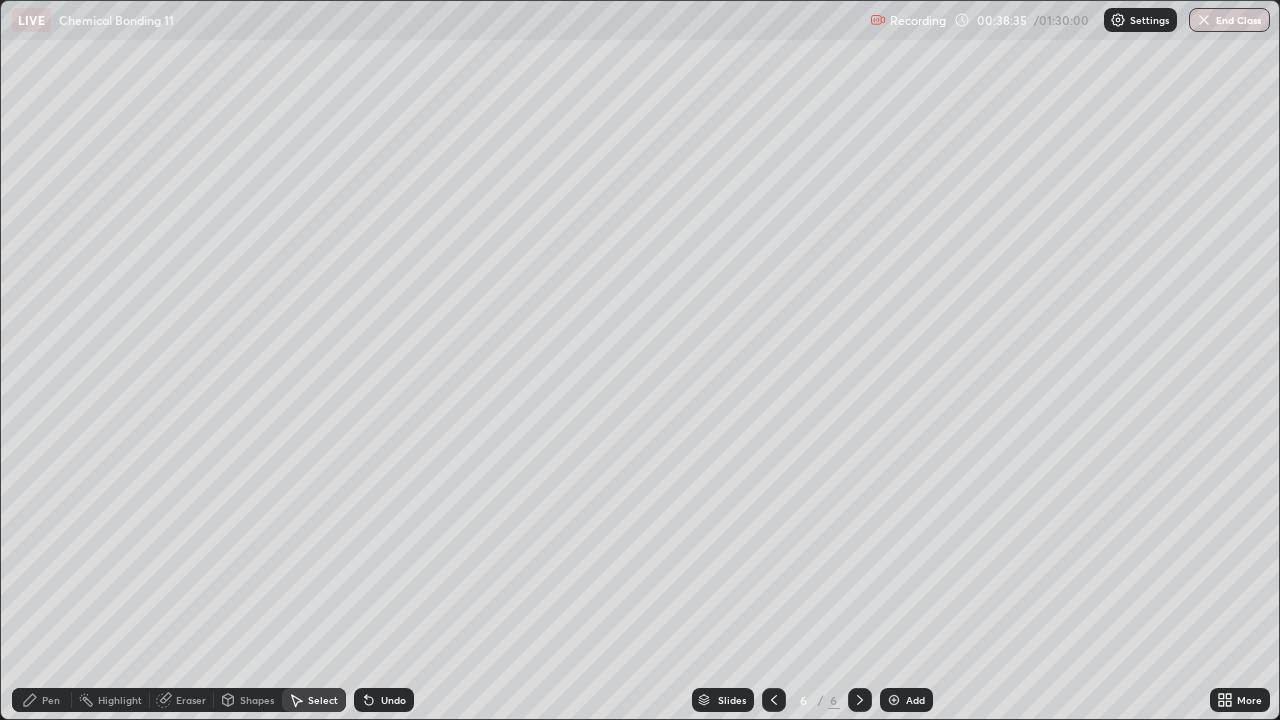 click on "Eraser" at bounding box center [191, 700] 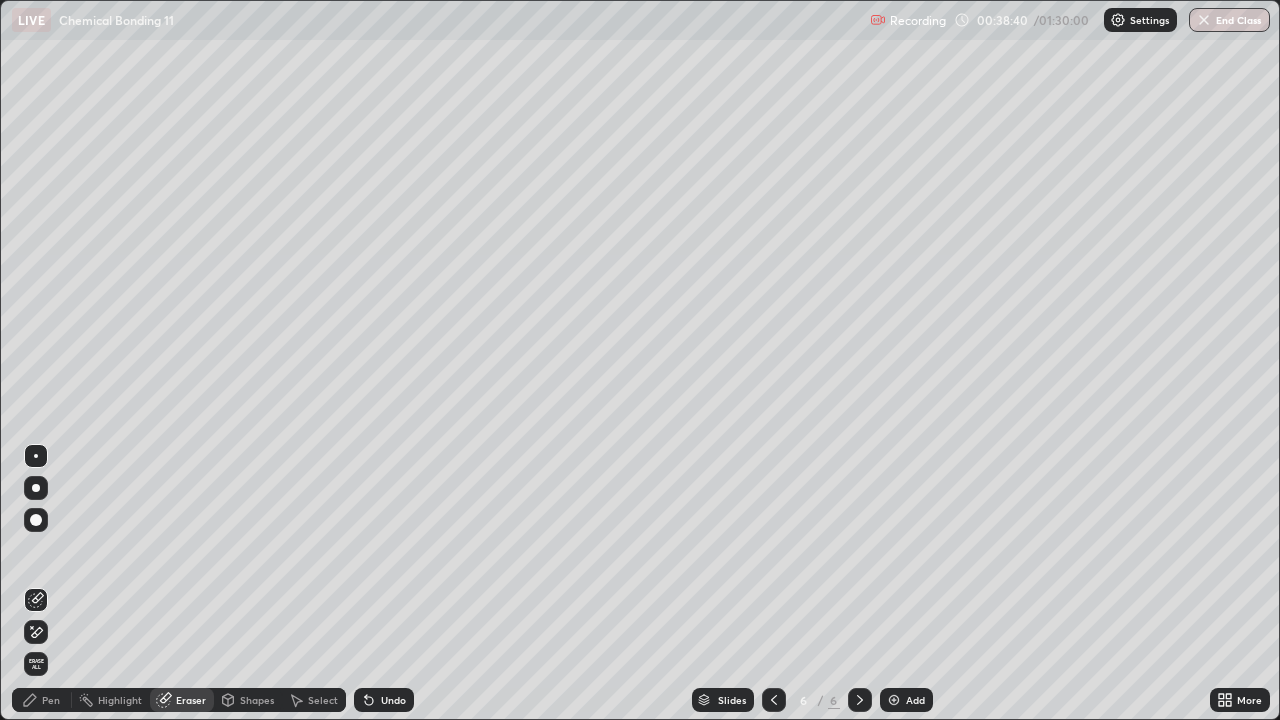 click on "Pen" at bounding box center (51, 700) 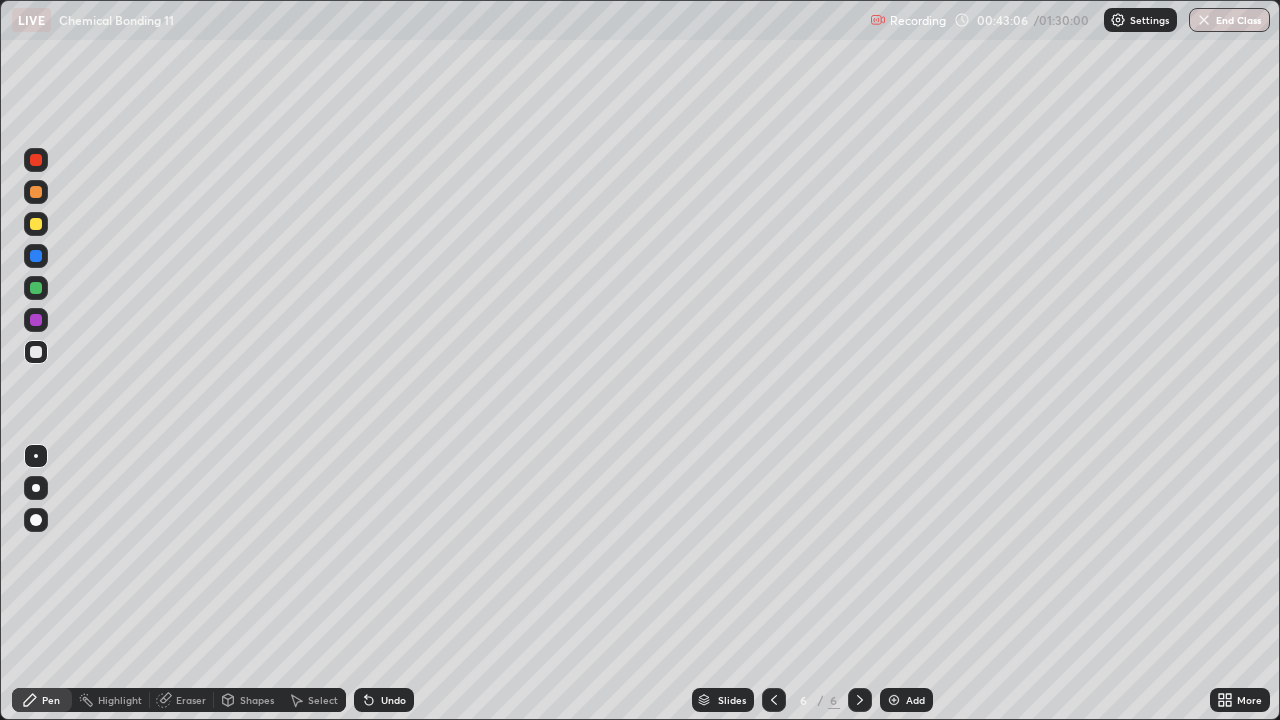 click at bounding box center [894, 700] 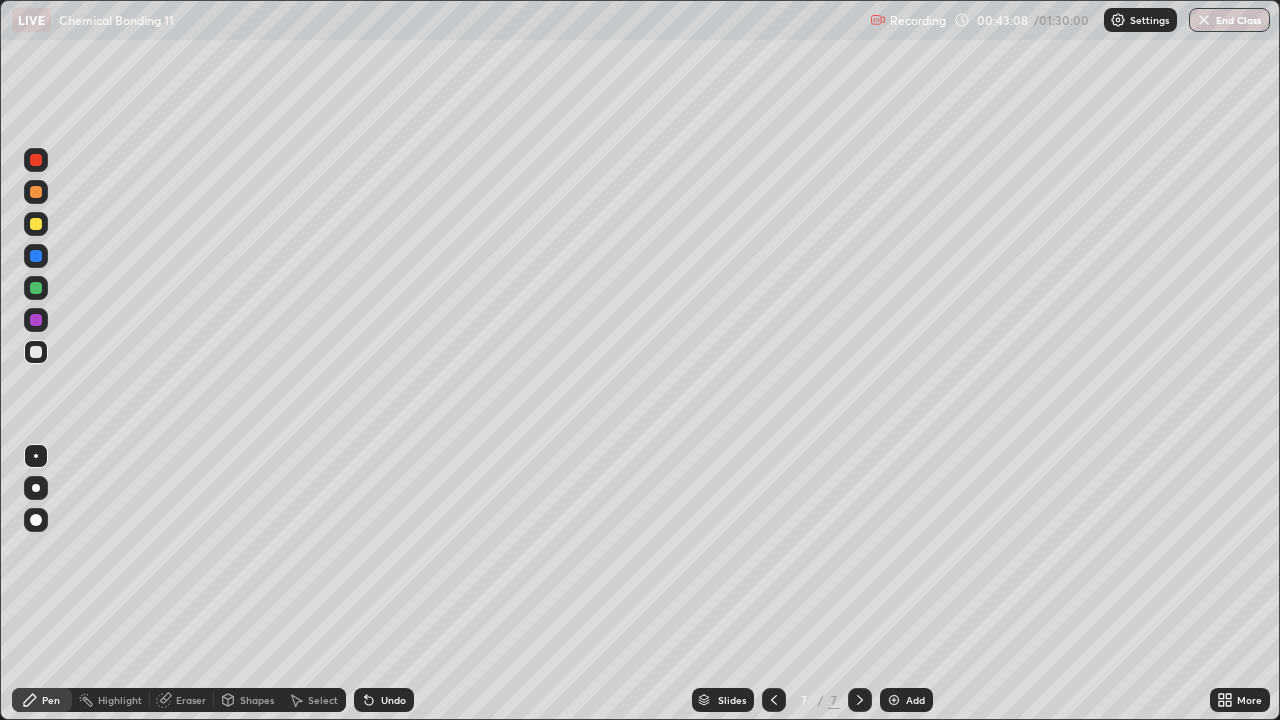 click at bounding box center (36, 224) 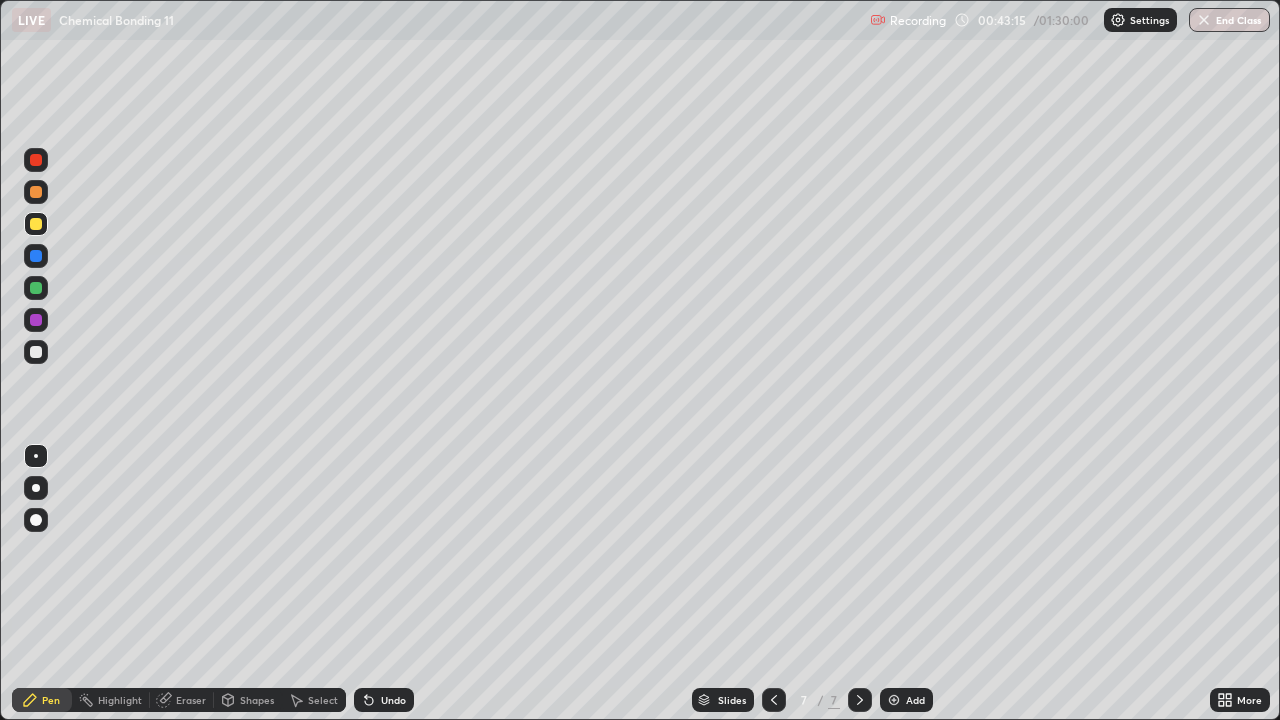 click on "Undo" at bounding box center (384, 700) 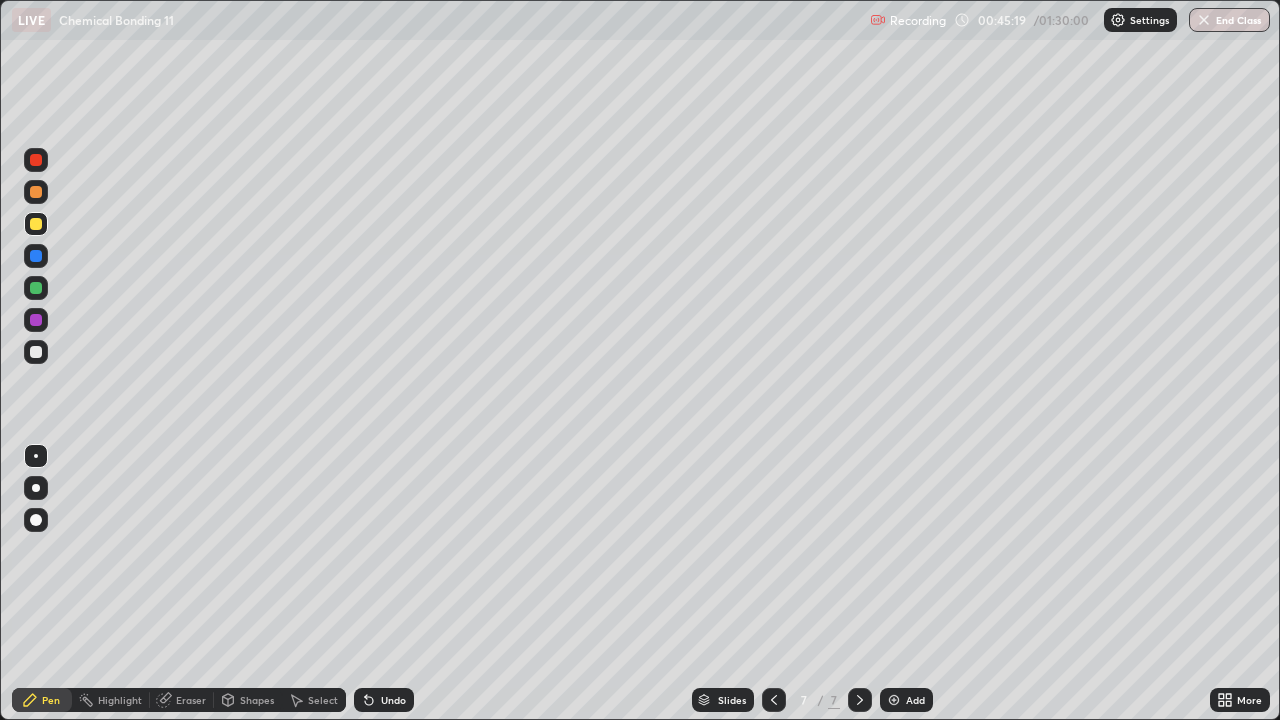 click on "Eraser" at bounding box center (191, 700) 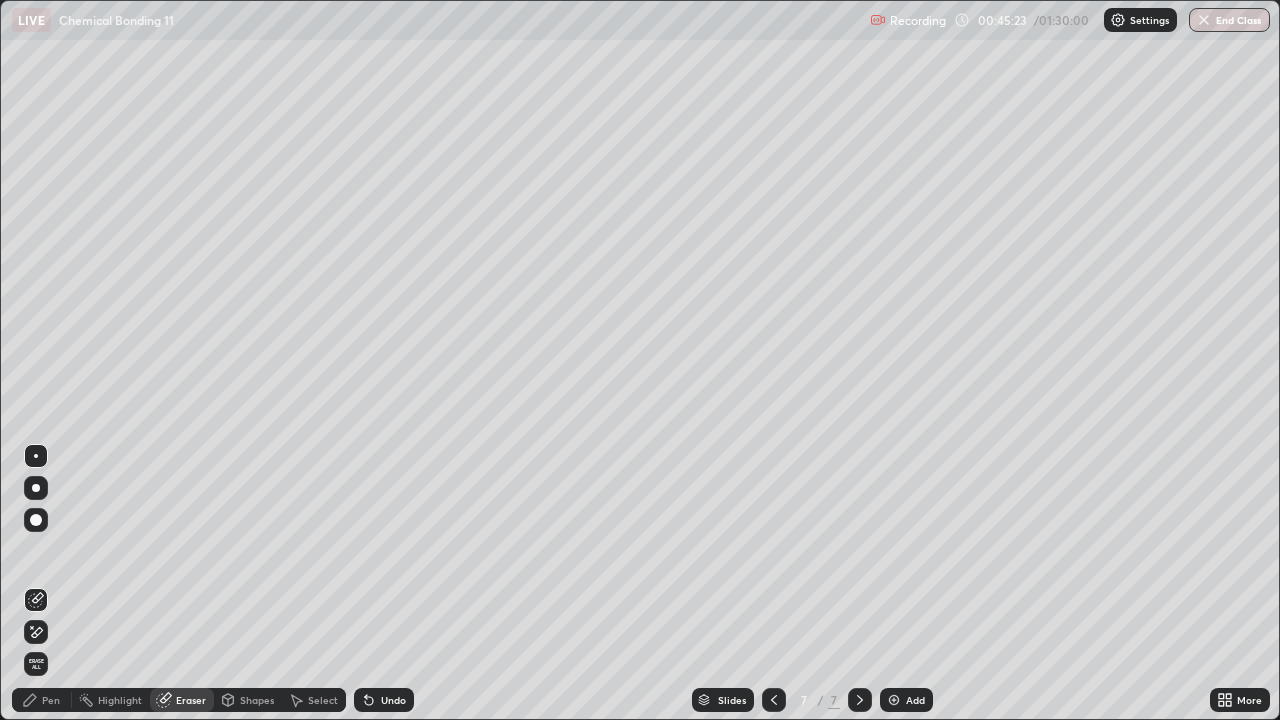 click on "Pen" at bounding box center [42, 700] 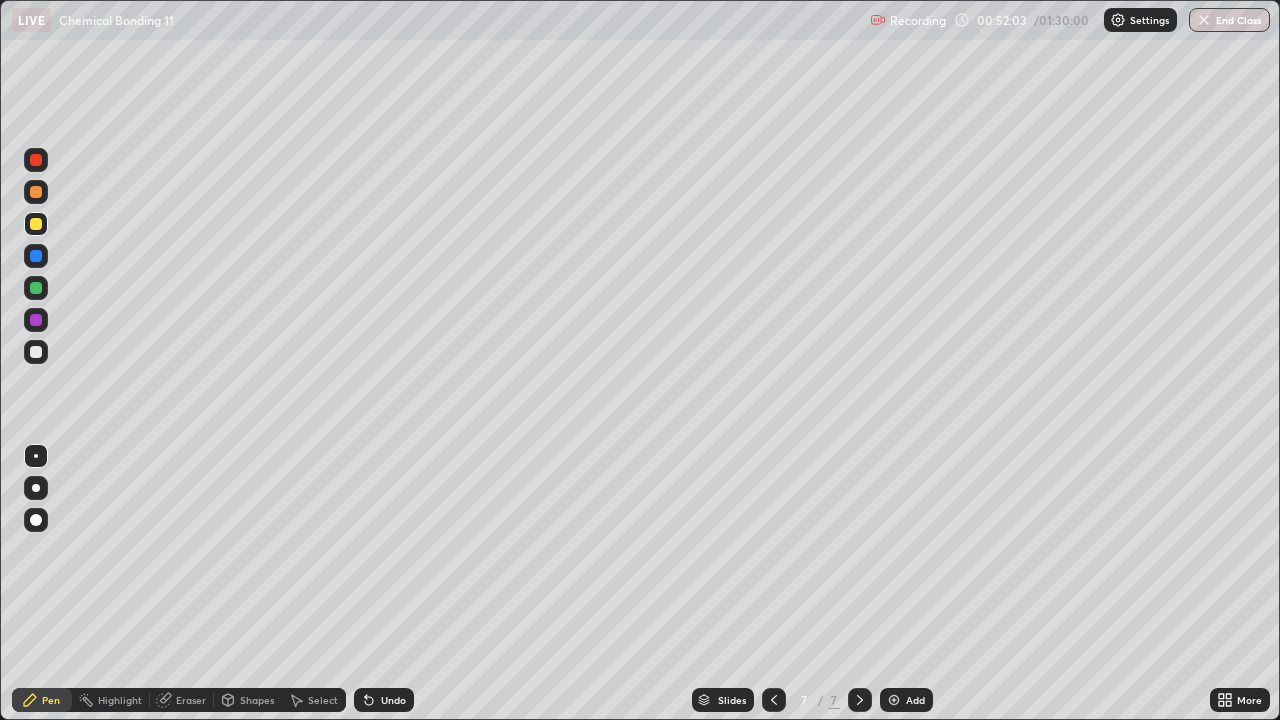 click at bounding box center [36, 352] 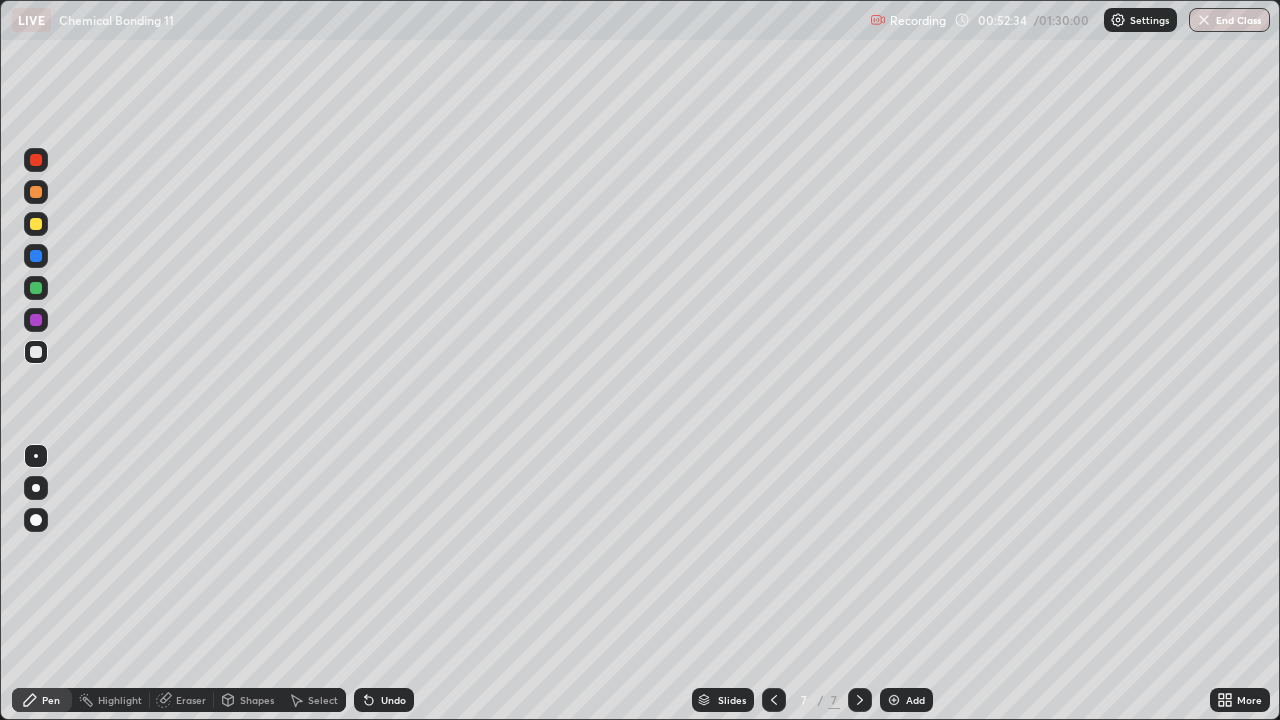 click on "Undo" at bounding box center (384, 700) 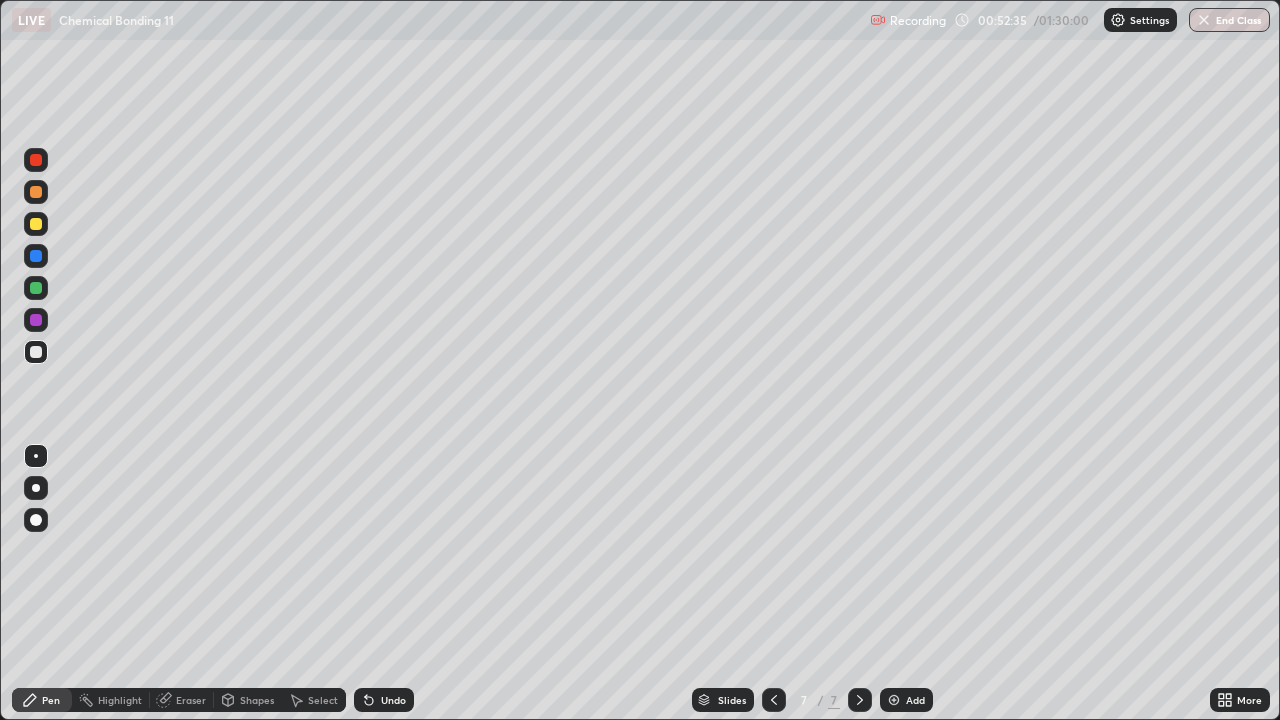 click on "Undo" at bounding box center (393, 700) 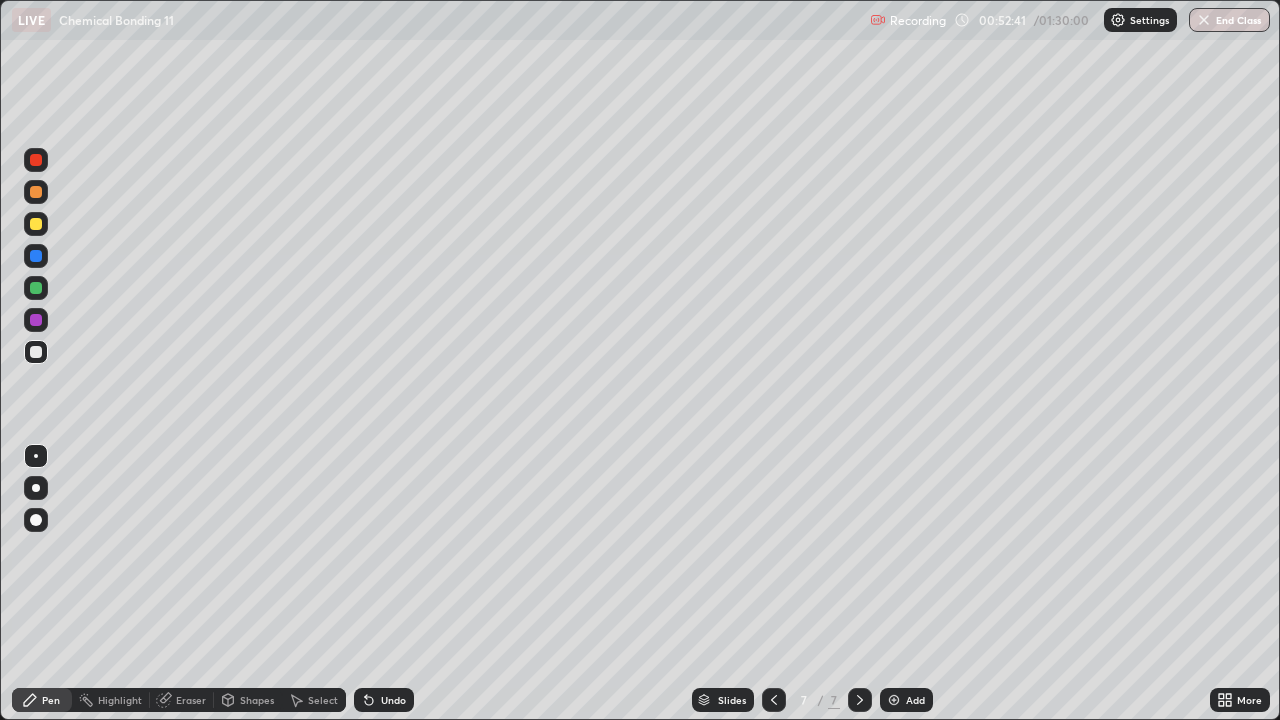 click on "Undo" at bounding box center (393, 700) 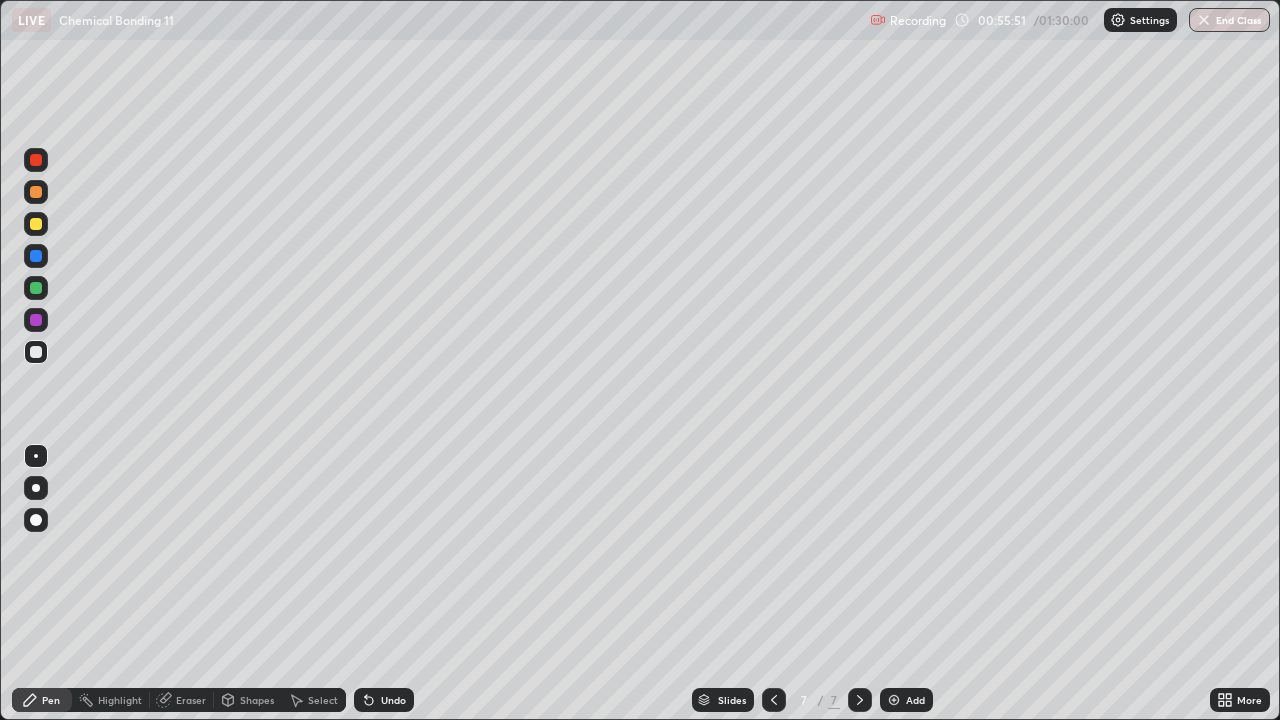 click 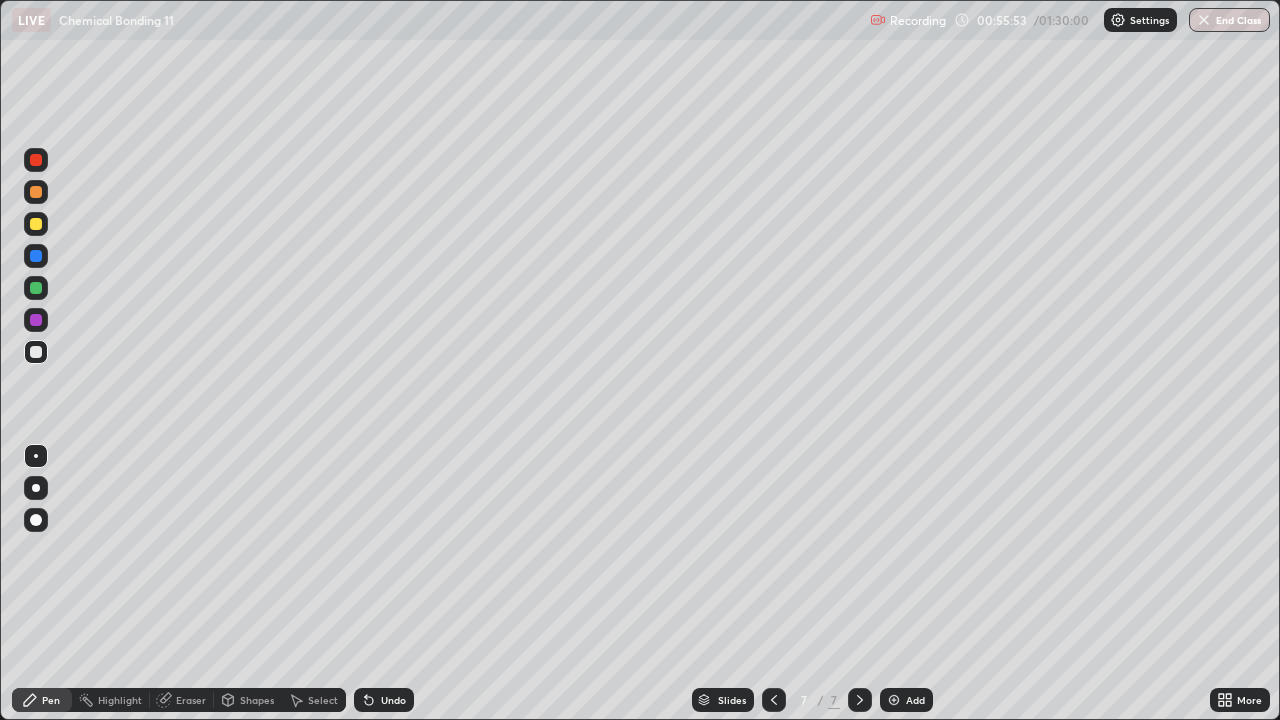 click at bounding box center [894, 700] 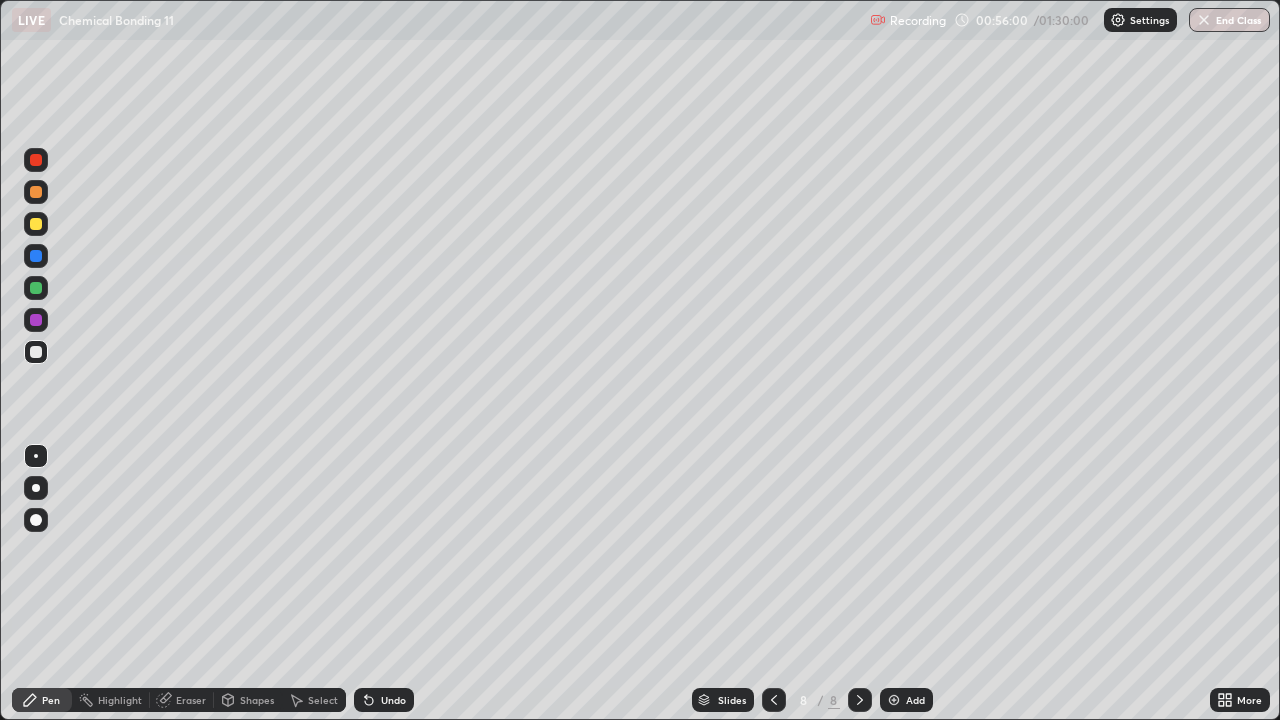 click on "Undo" at bounding box center [393, 700] 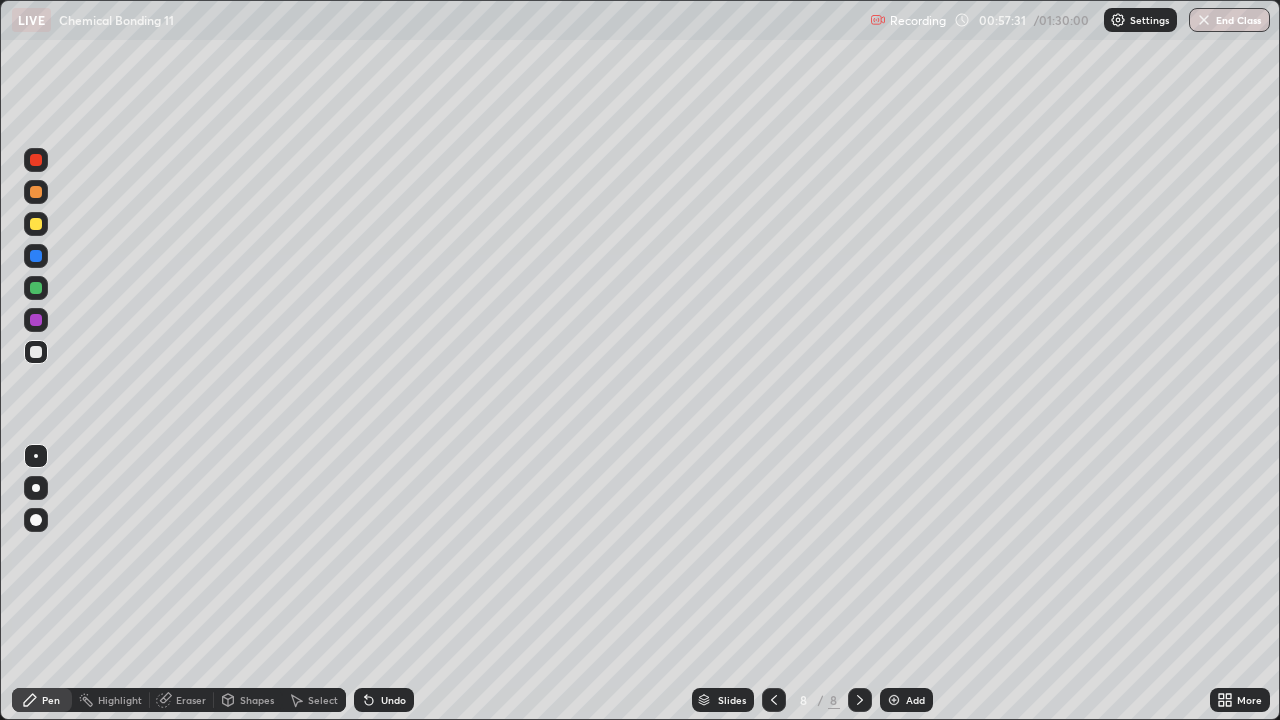 click on "Undo" at bounding box center (384, 700) 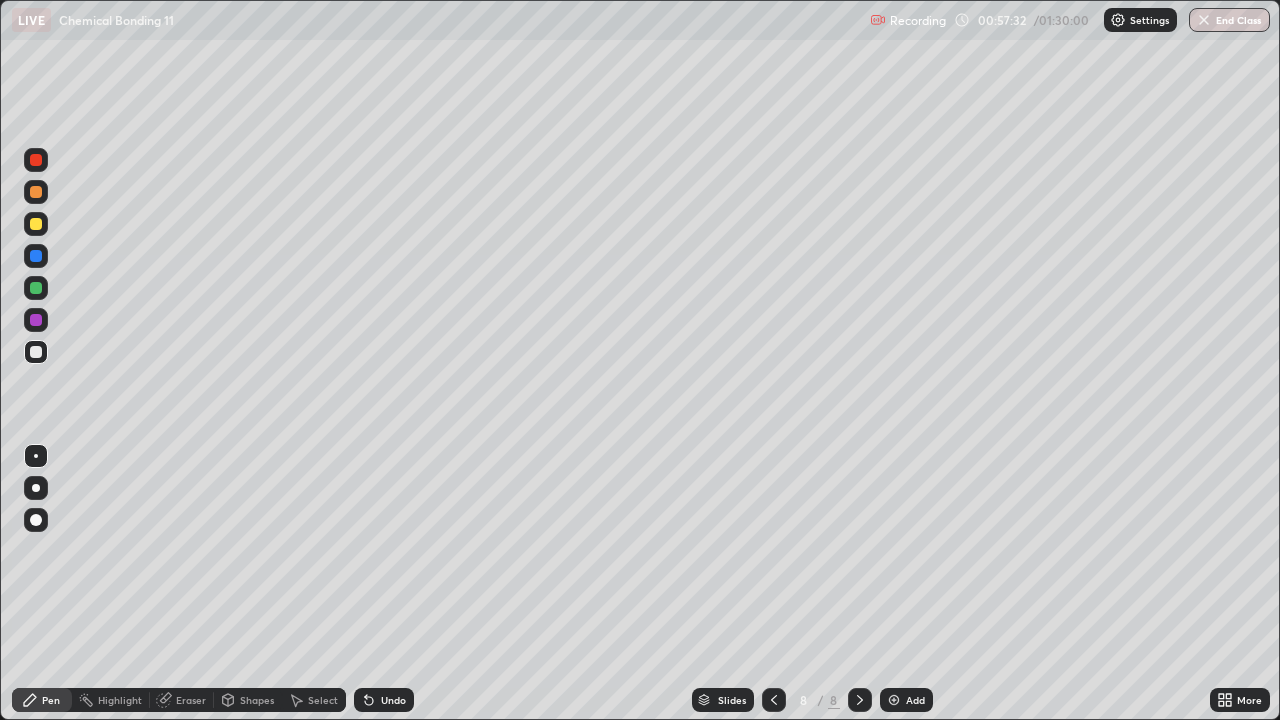 click on "Undo" at bounding box center (384, 700) 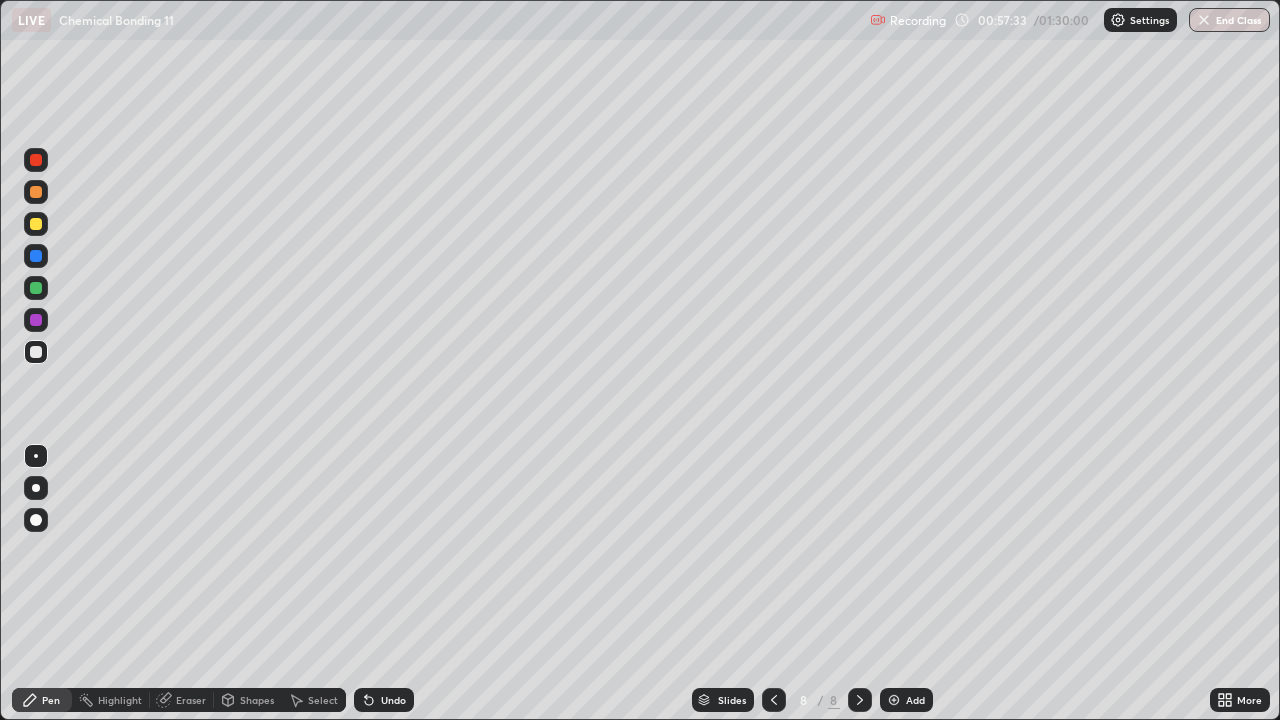 click on "Undo" at bounding box center [393, 700] 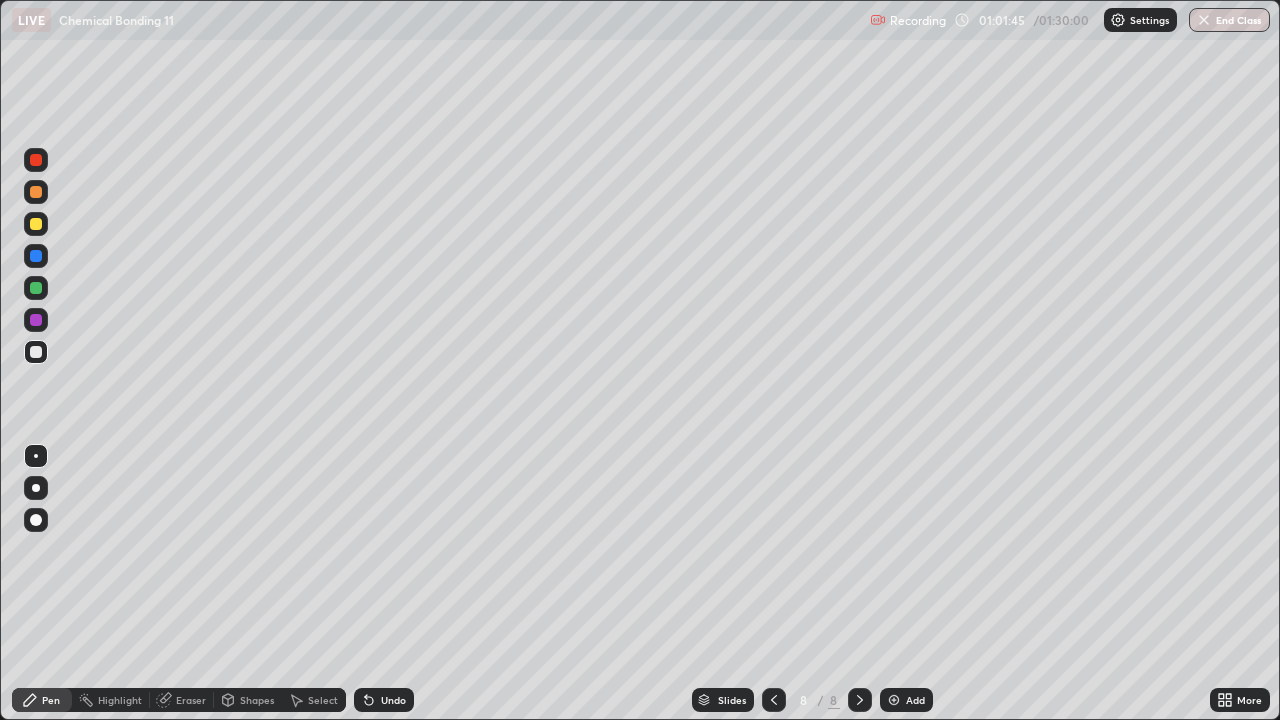 click on "Undo" at bounding box center (393, 700) 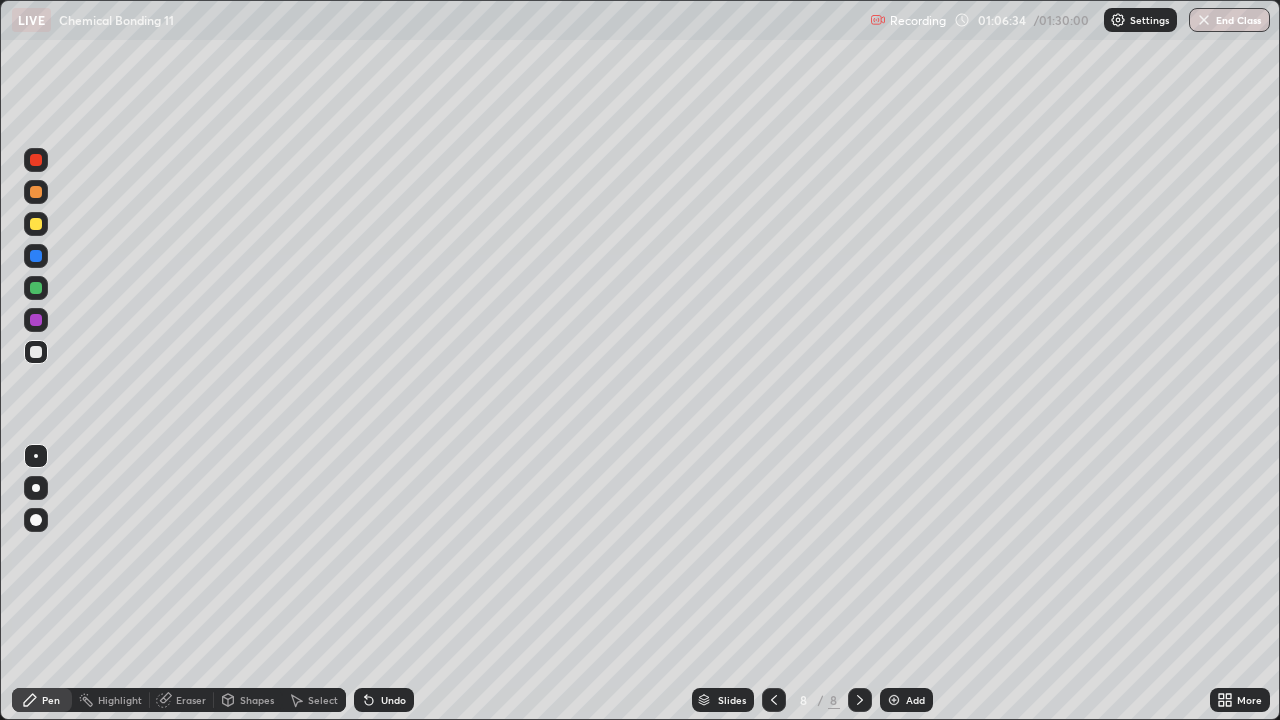 click 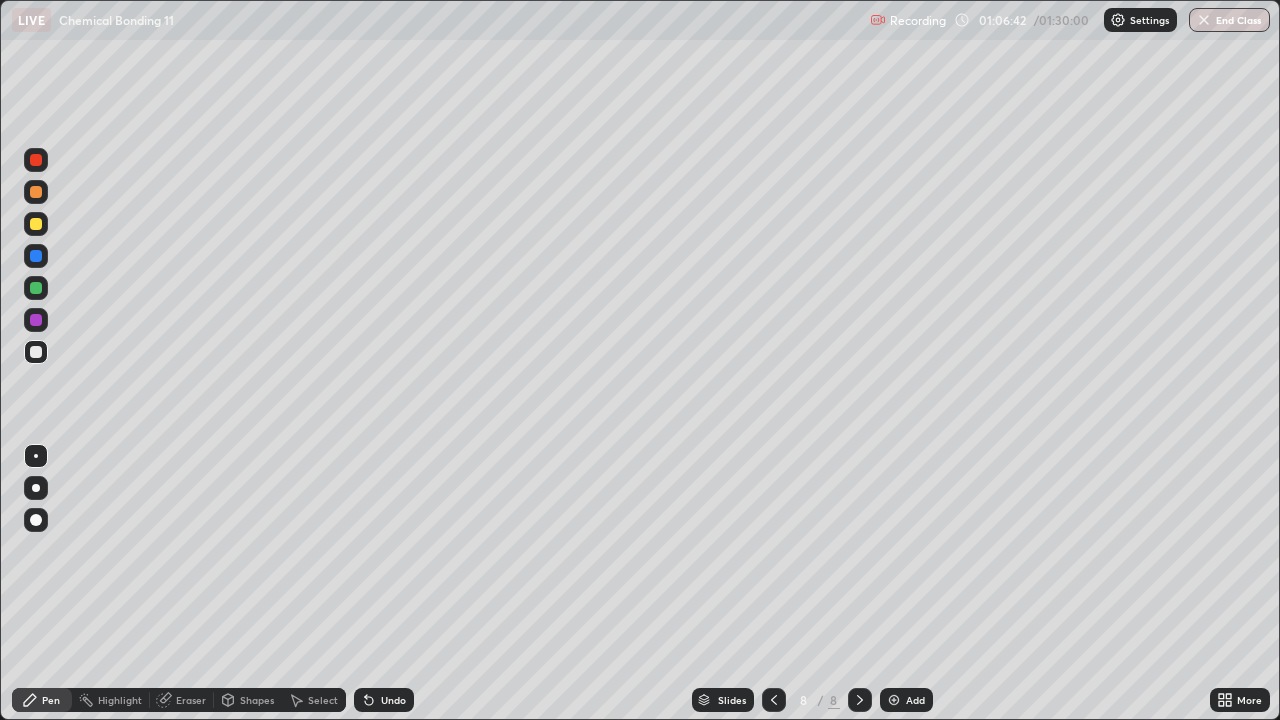 click on "Add" at bounding box center [906, 700] 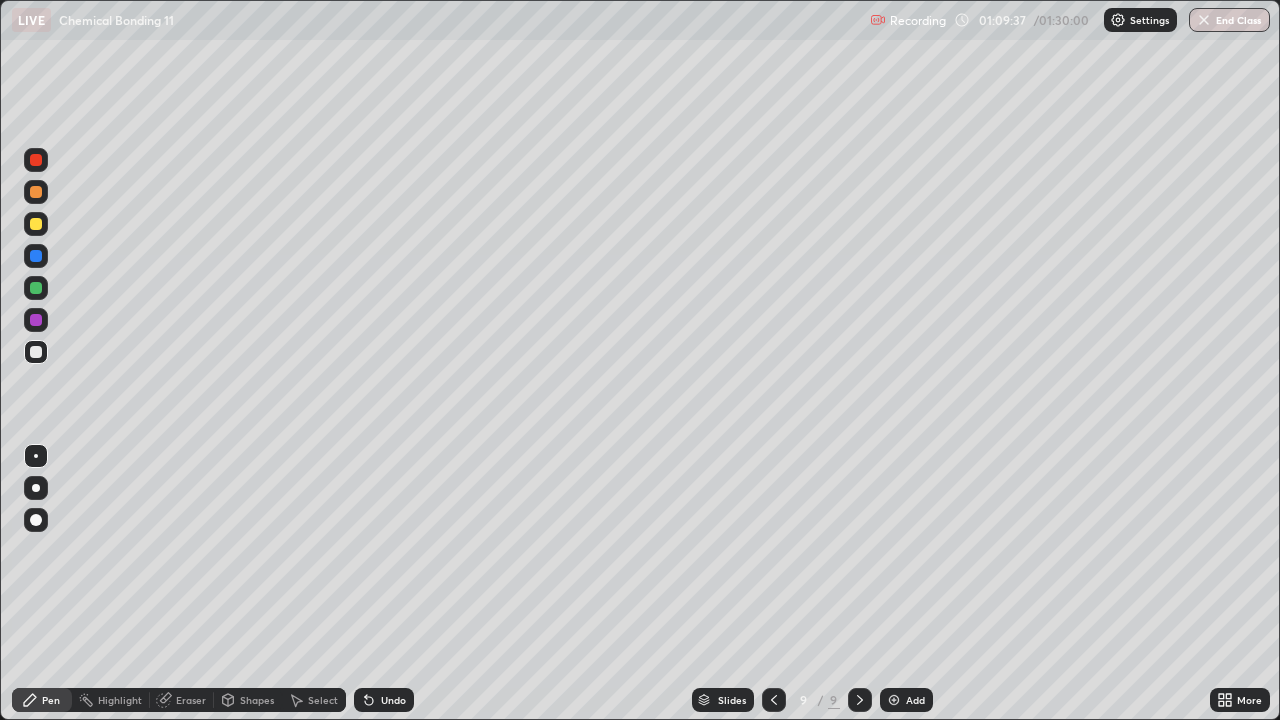 click on "Select" at bounding box center [323, 700] 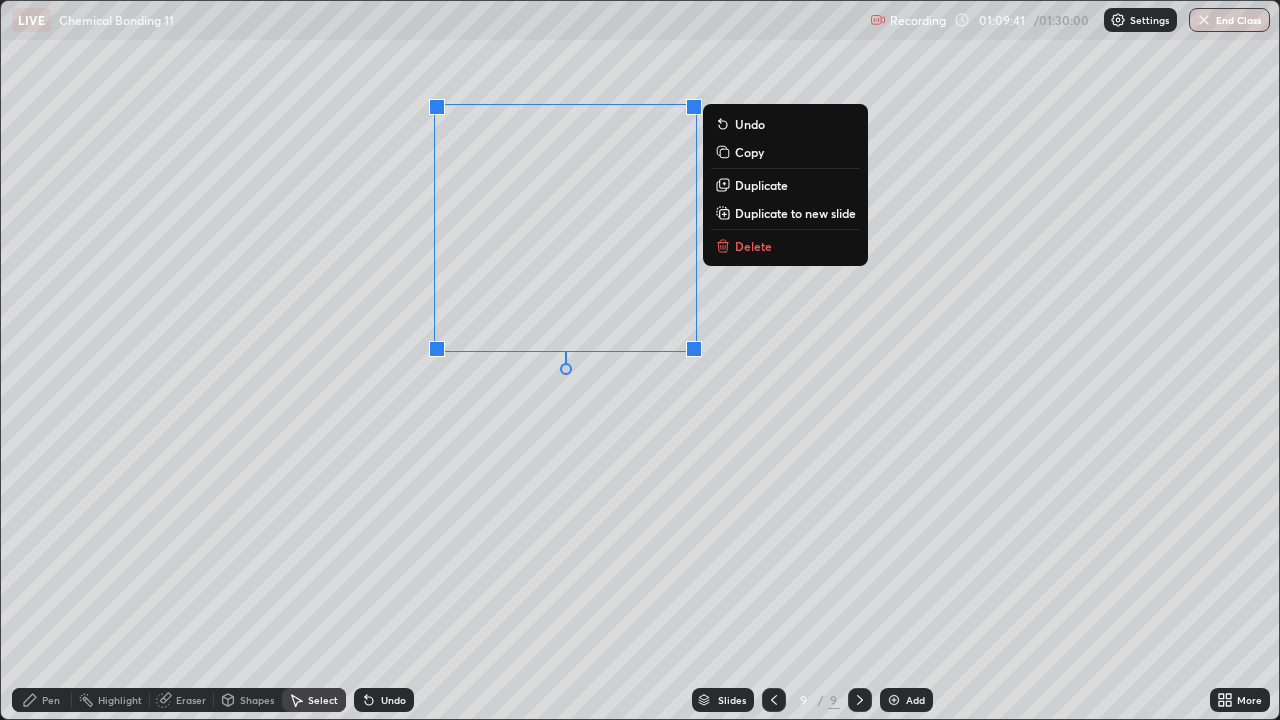 click on "Copy" at bounding box center (749, 152) 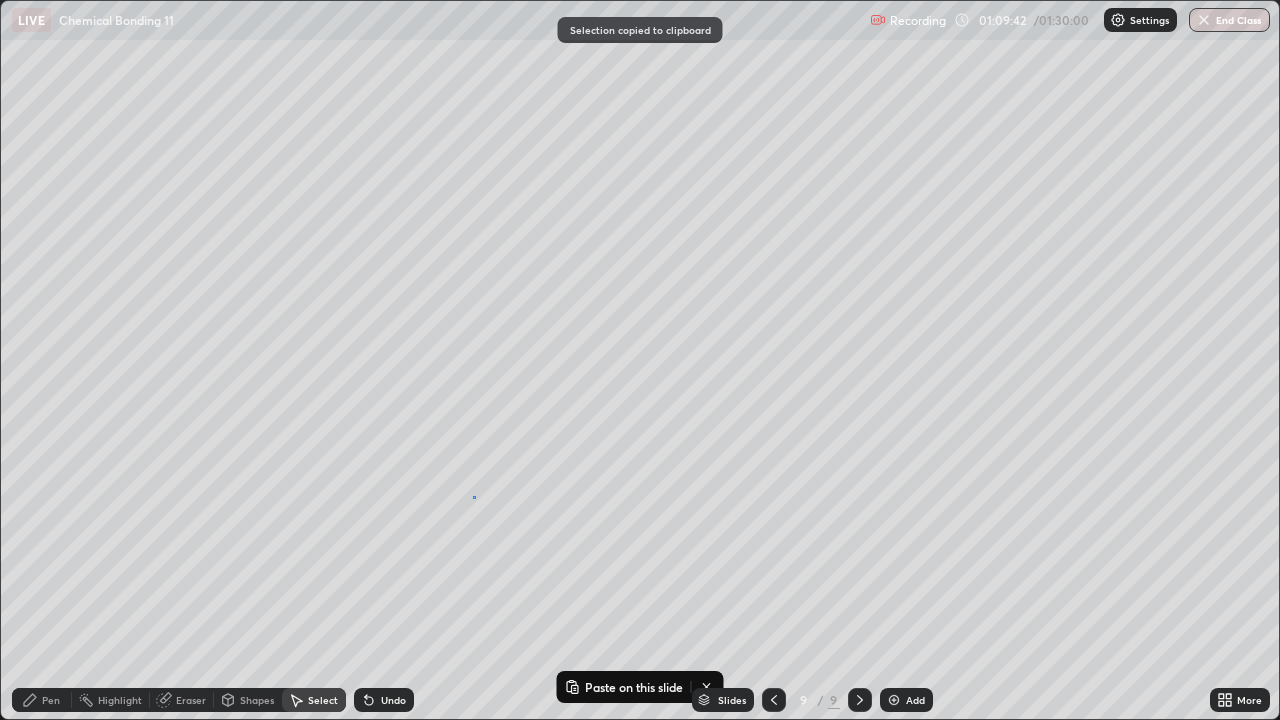 click on "0 ° Undo Copy Paste here Duplicate Duplicate to new slide Delete" at bounding box center [640, 360] 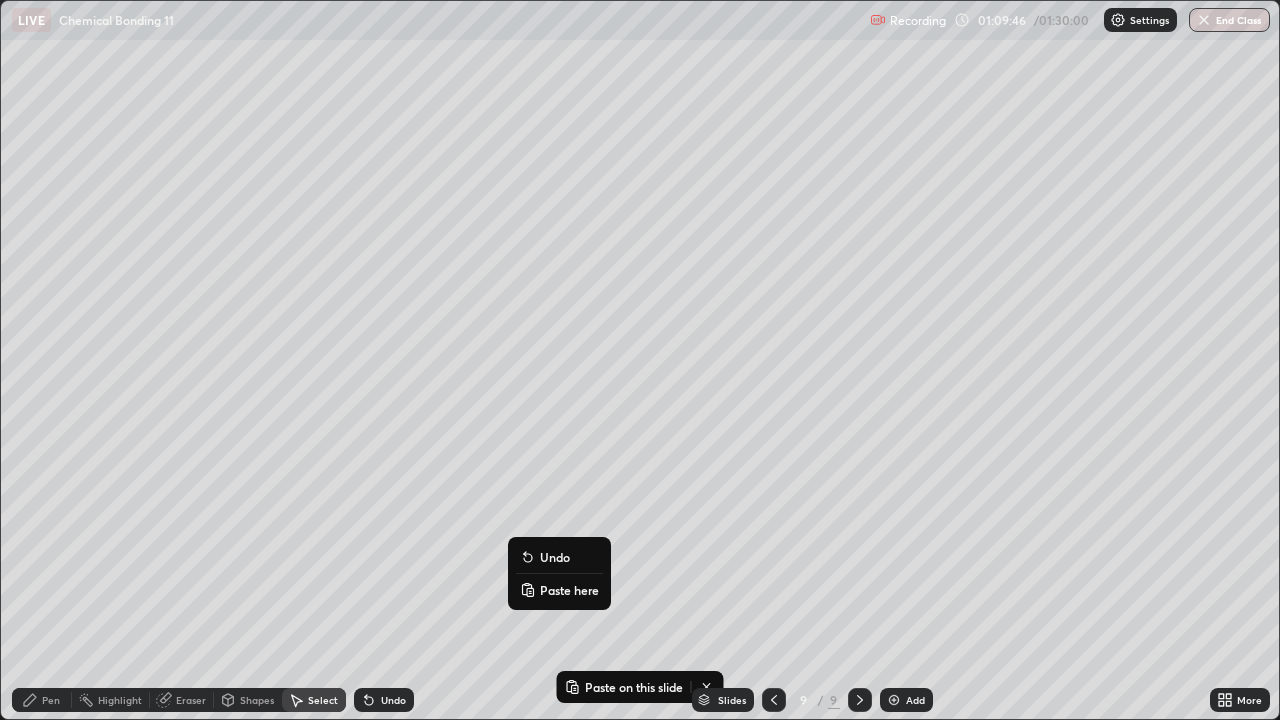 click on "Paste here" at bounding box center [569, 590] 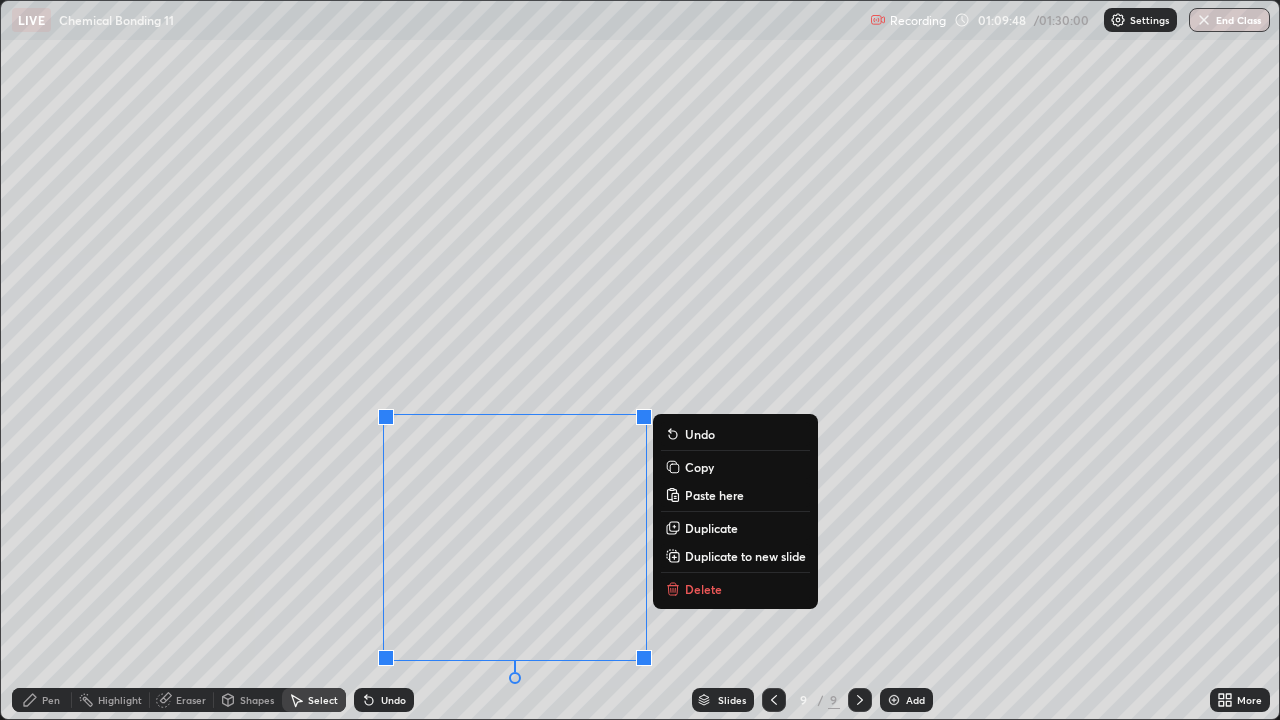 click on "0 ° Undo Copy Paste here Duplicate Duplicate to new slide Delete" at bounding box center (640, 360) 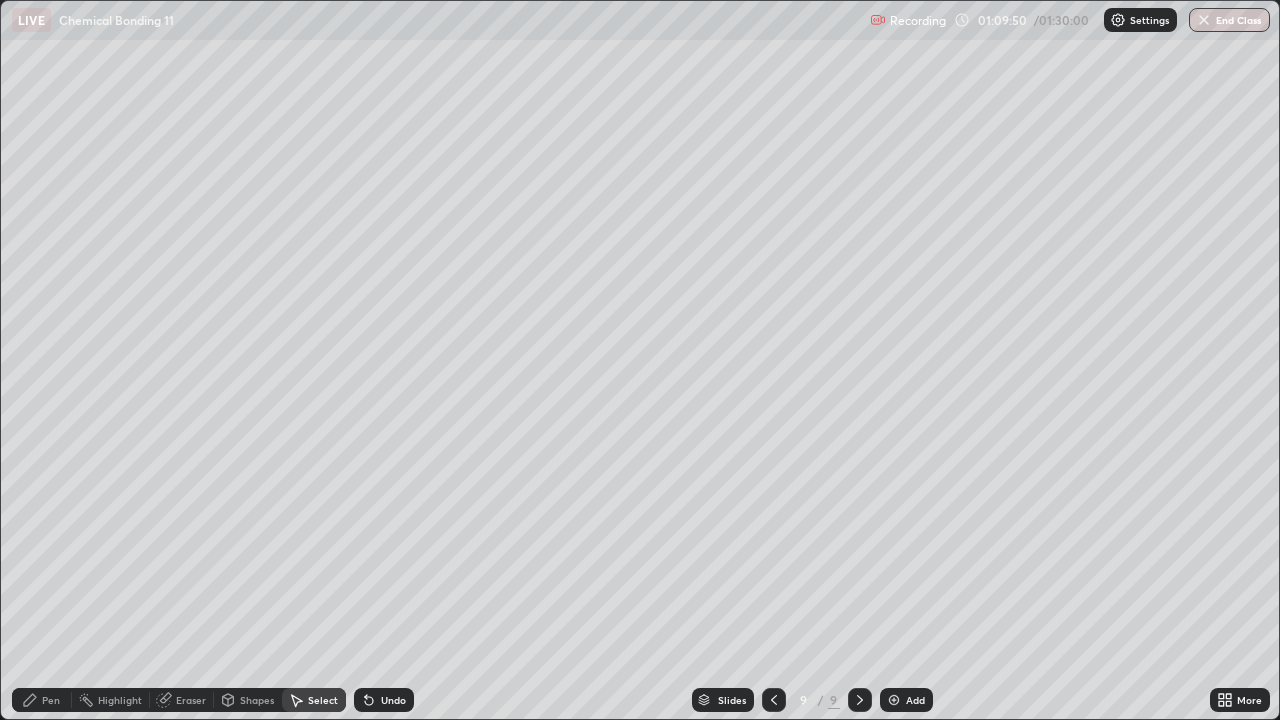 click on "0 ° Undo Copy Paste here Duplicate Duplicate to new slide Delete" at bounding box center [640, 360] 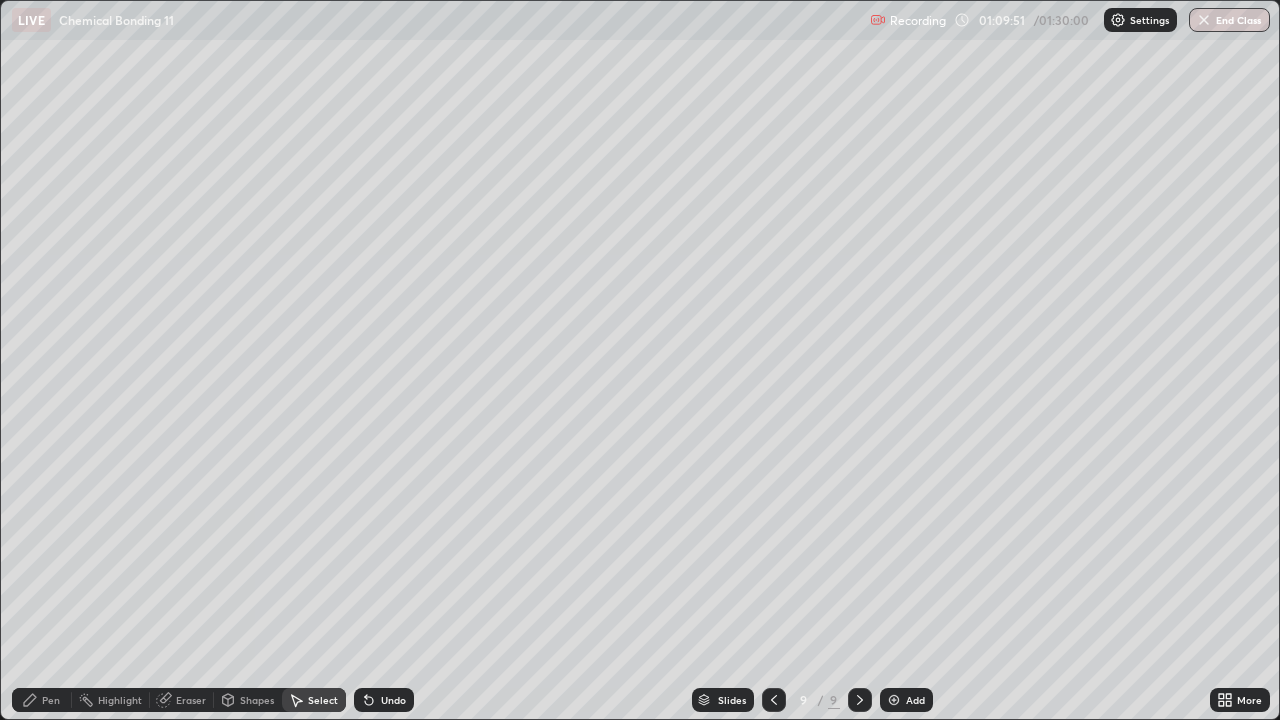 click on "Pen" at bounding box center [51, 700] 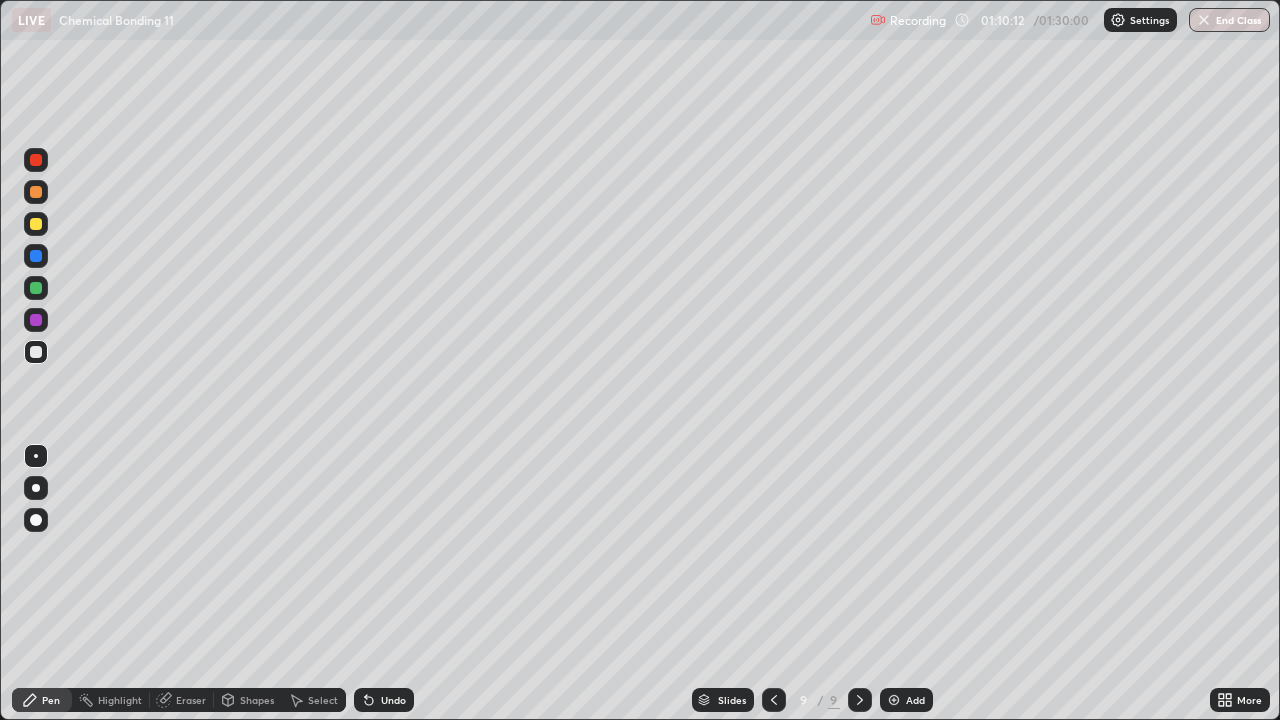click on "Undo" at bounding box center [384, 700] 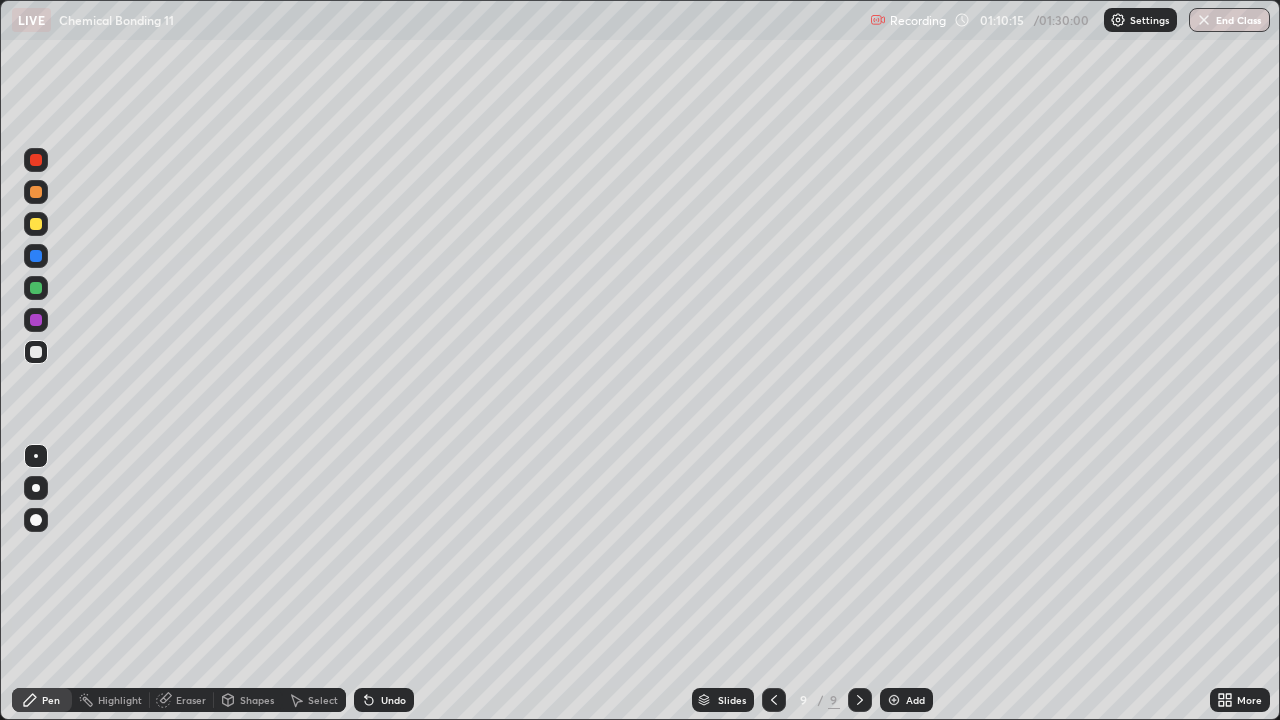 click on "Undo" at bounding box center (393, 700) 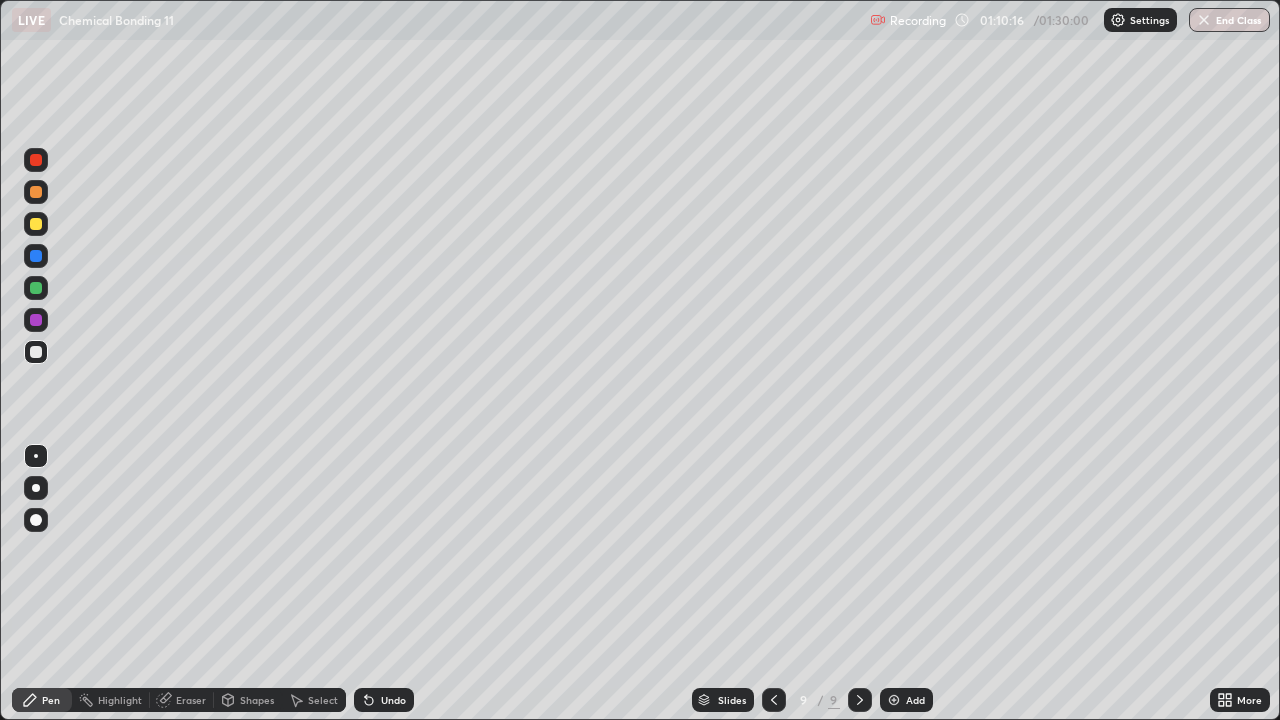 click 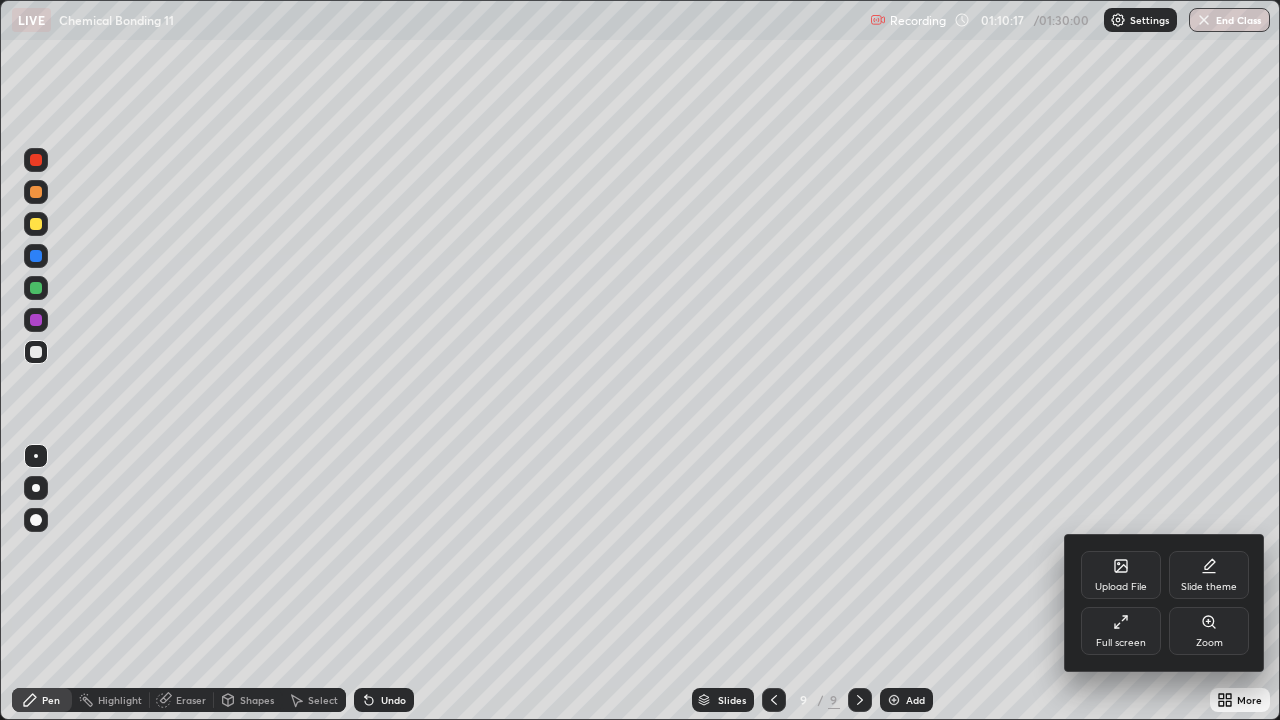 click on "Full screen" at bounding box center (1121, 631) 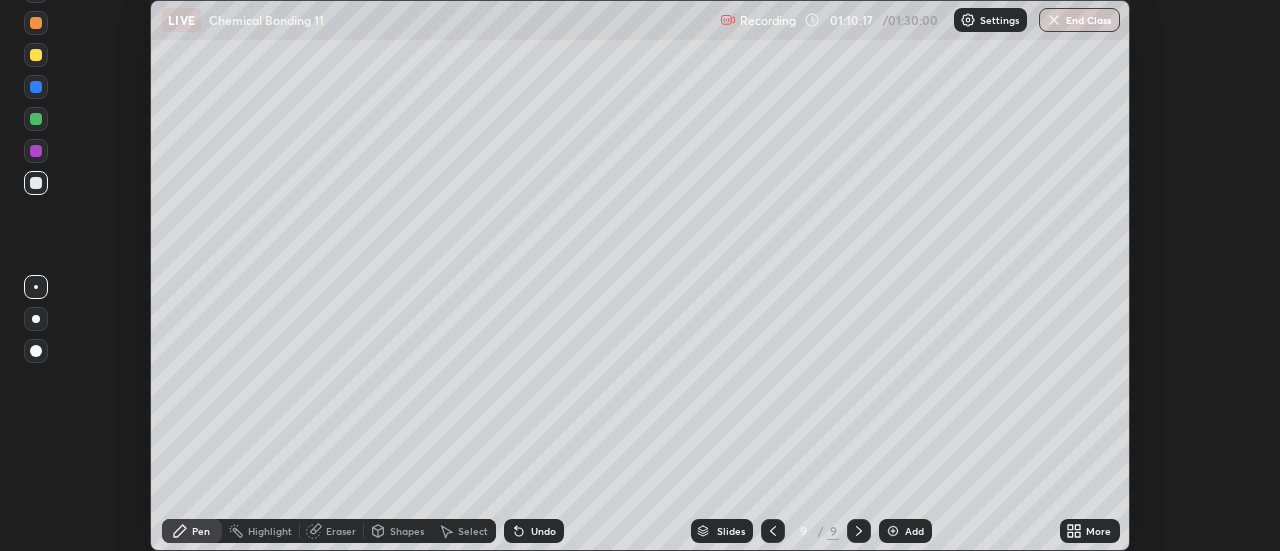 scroll, scrollTop: 551, scrollLeft: 1280, axis: both 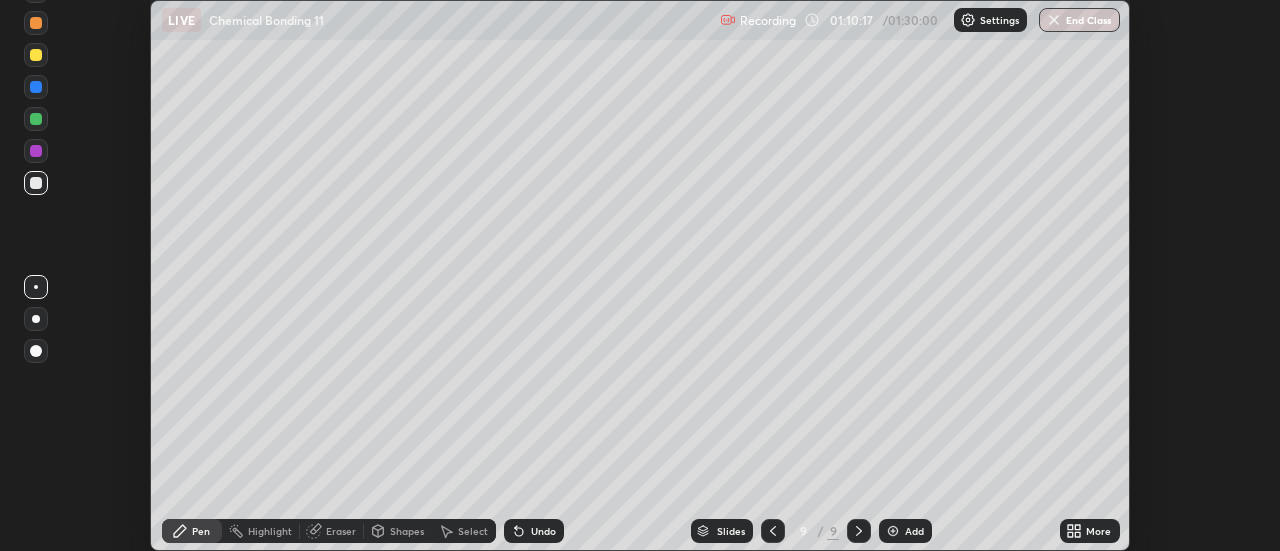 click 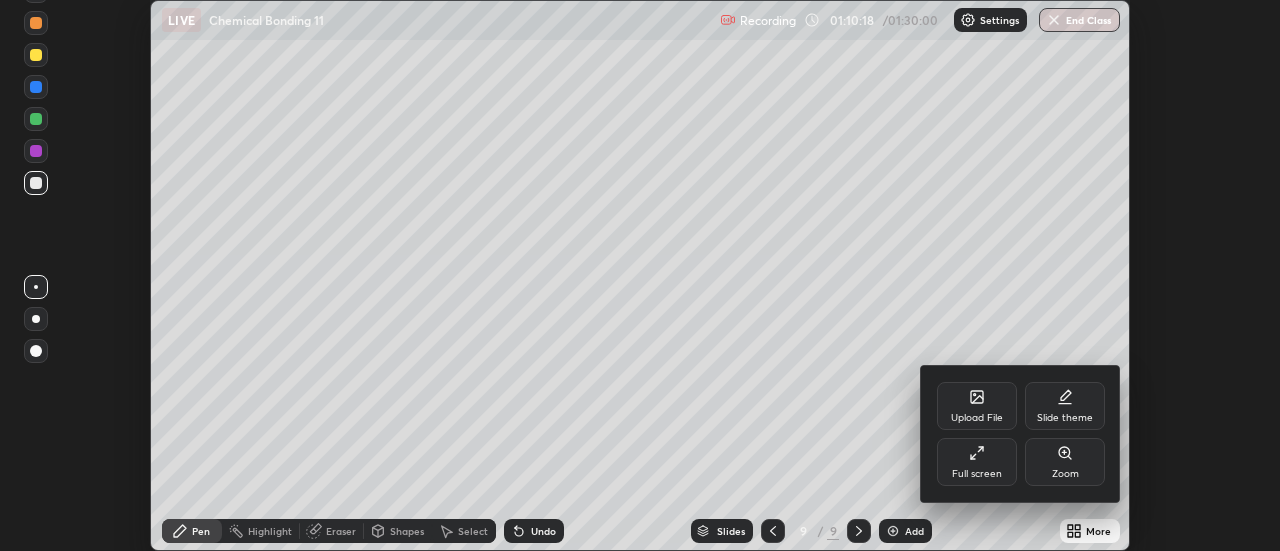 click on "Full screen" at bounding box center [977, 462] 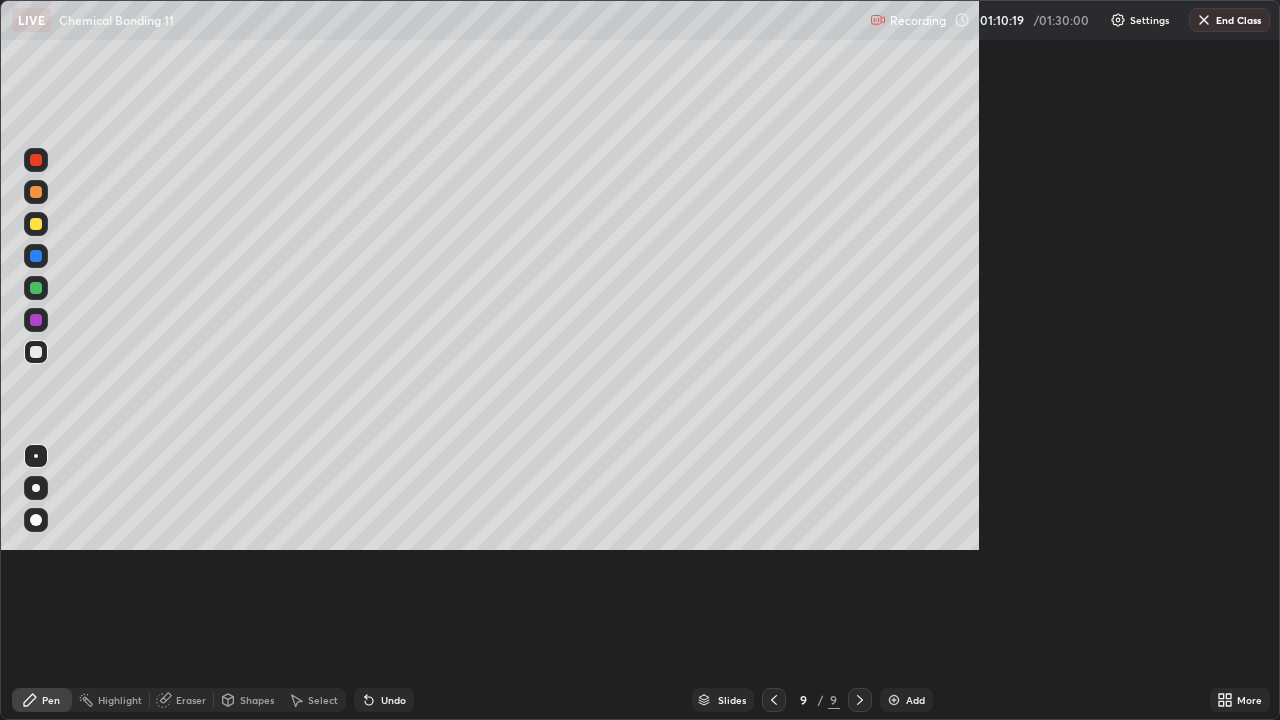 scroll, scrollTop: 99280, scrollLeft: 98720, axis: both 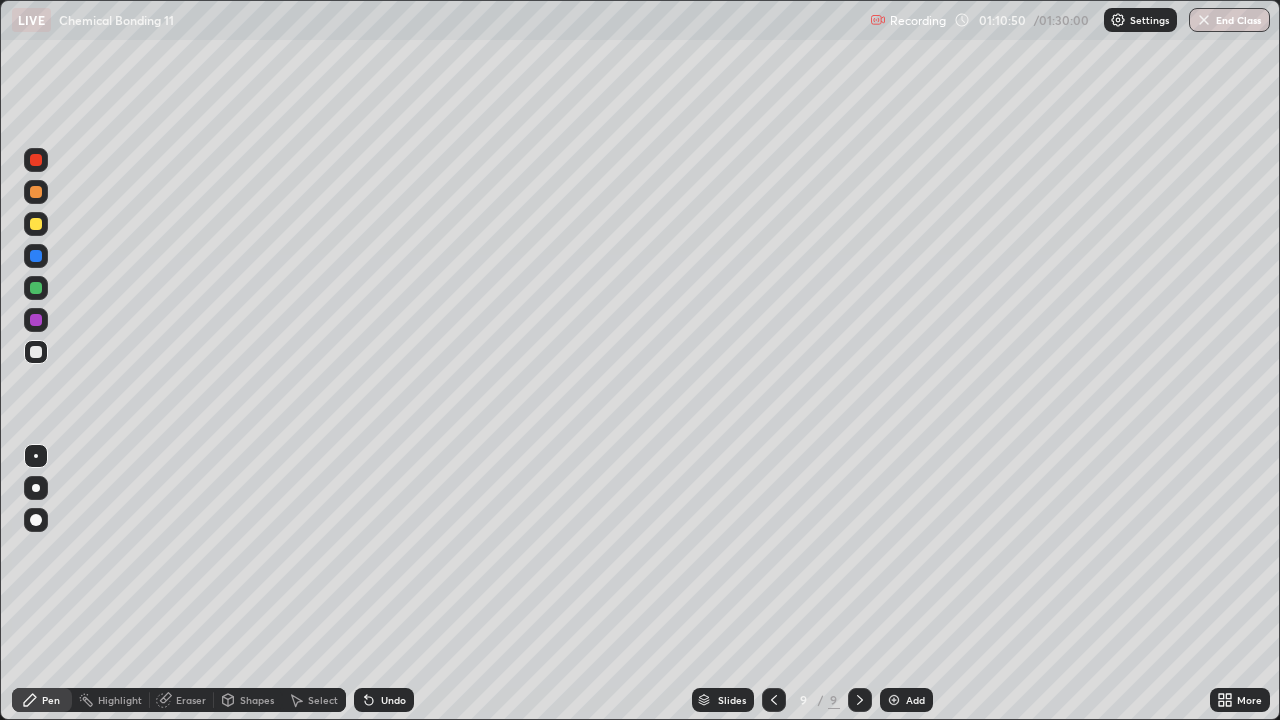click on "Undo" at bounding box center (393, 700) 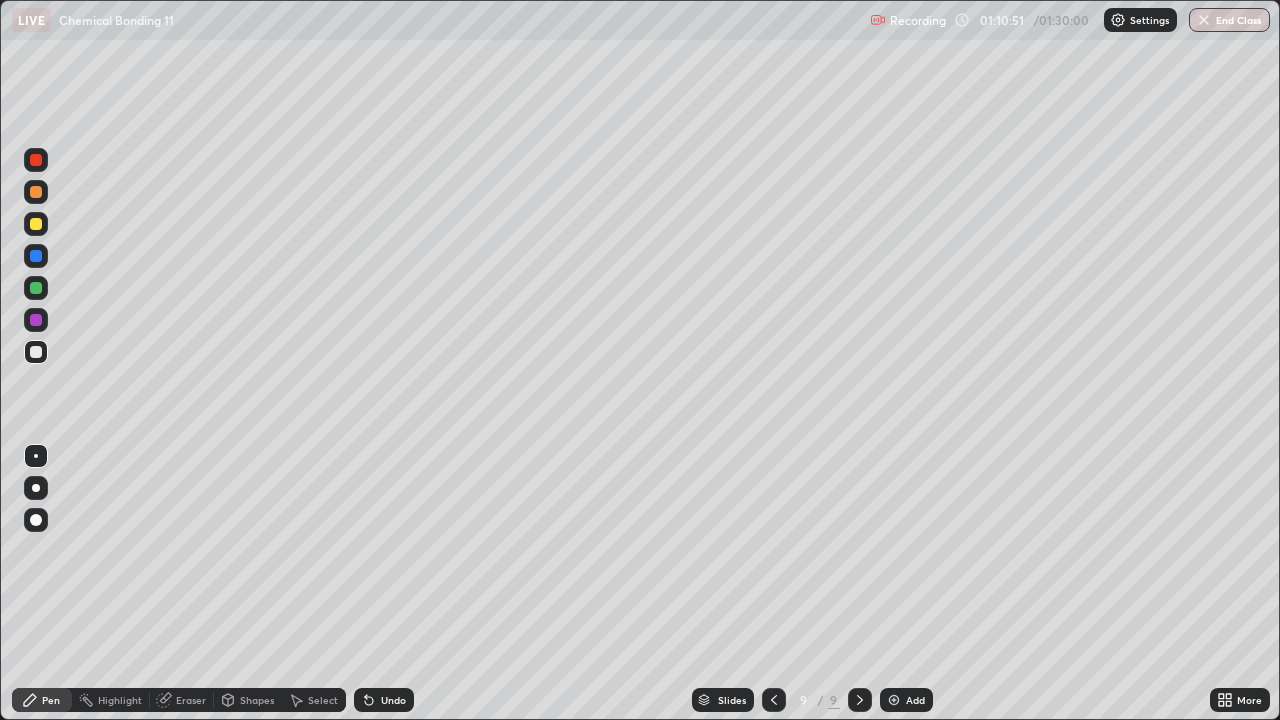click on "Undo" at bounding box center (393, 700) 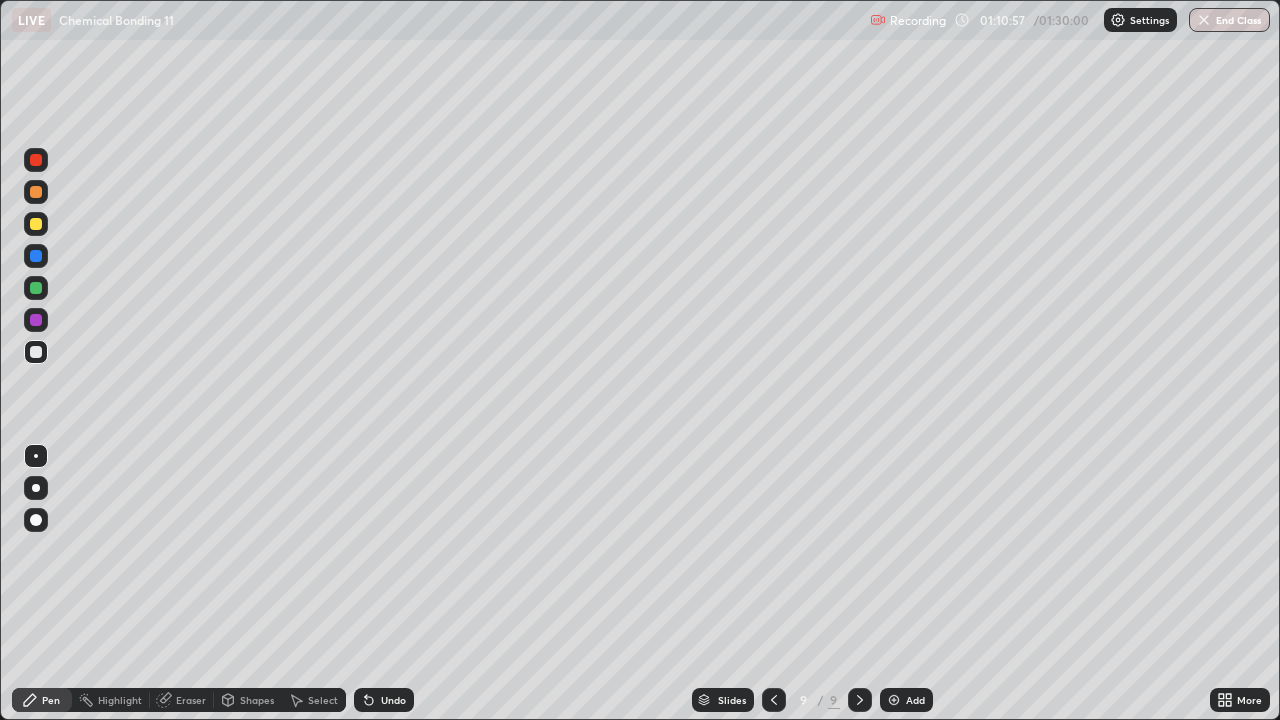 click on "Select" at bounding box center (314, 700) 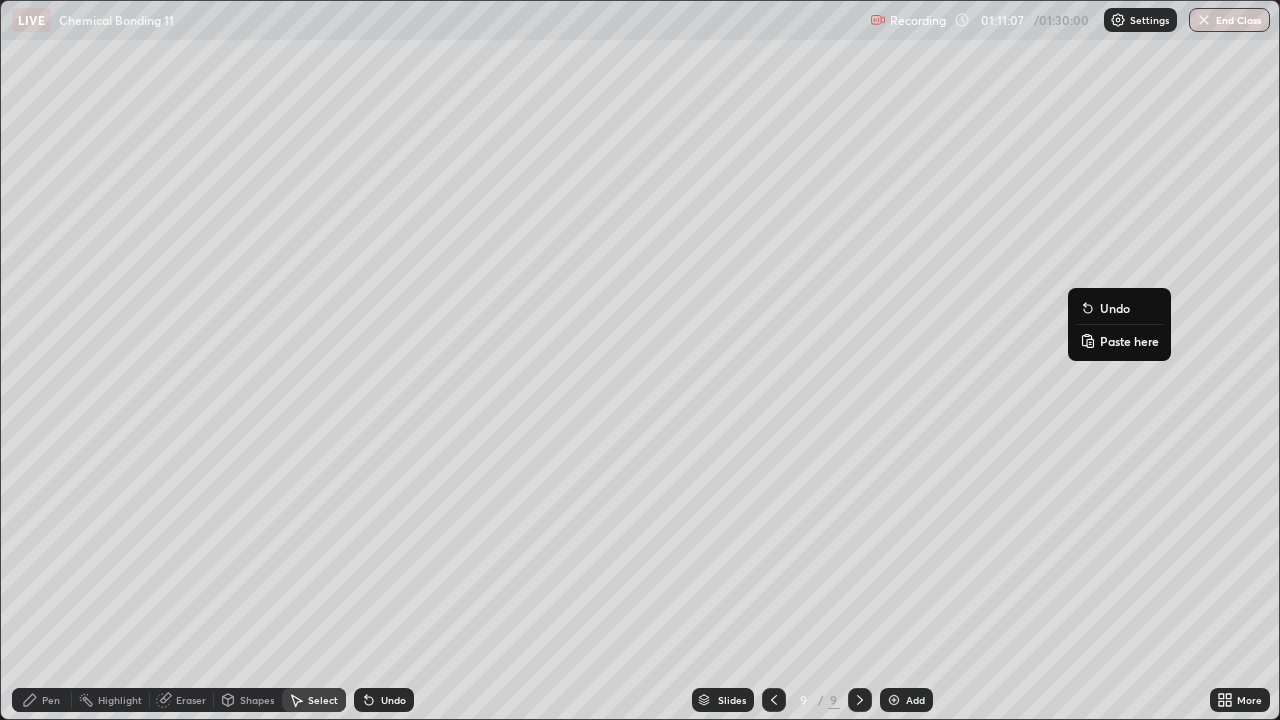 click on "Paste here" at bounding box center (1119, 341) 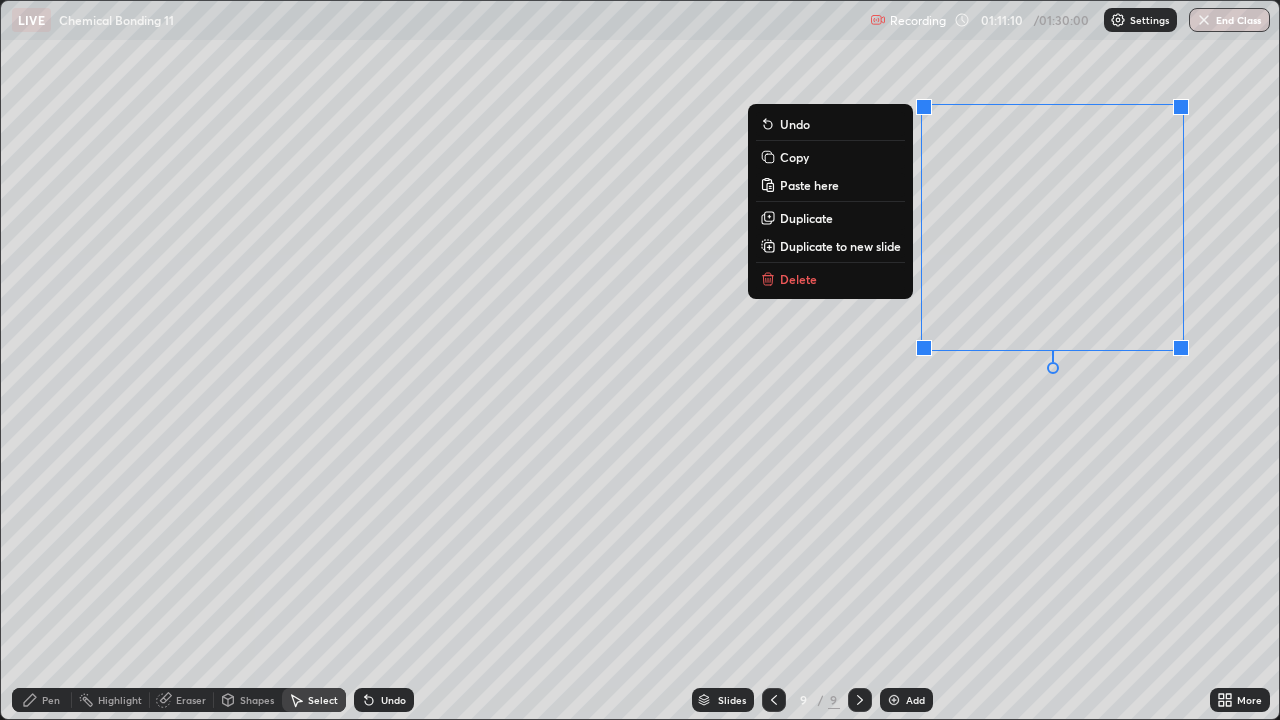 click on "0 ° Undo Copy Paste here Duplicate Duplicate to new slide Delete" at bounding box center [640, 360] 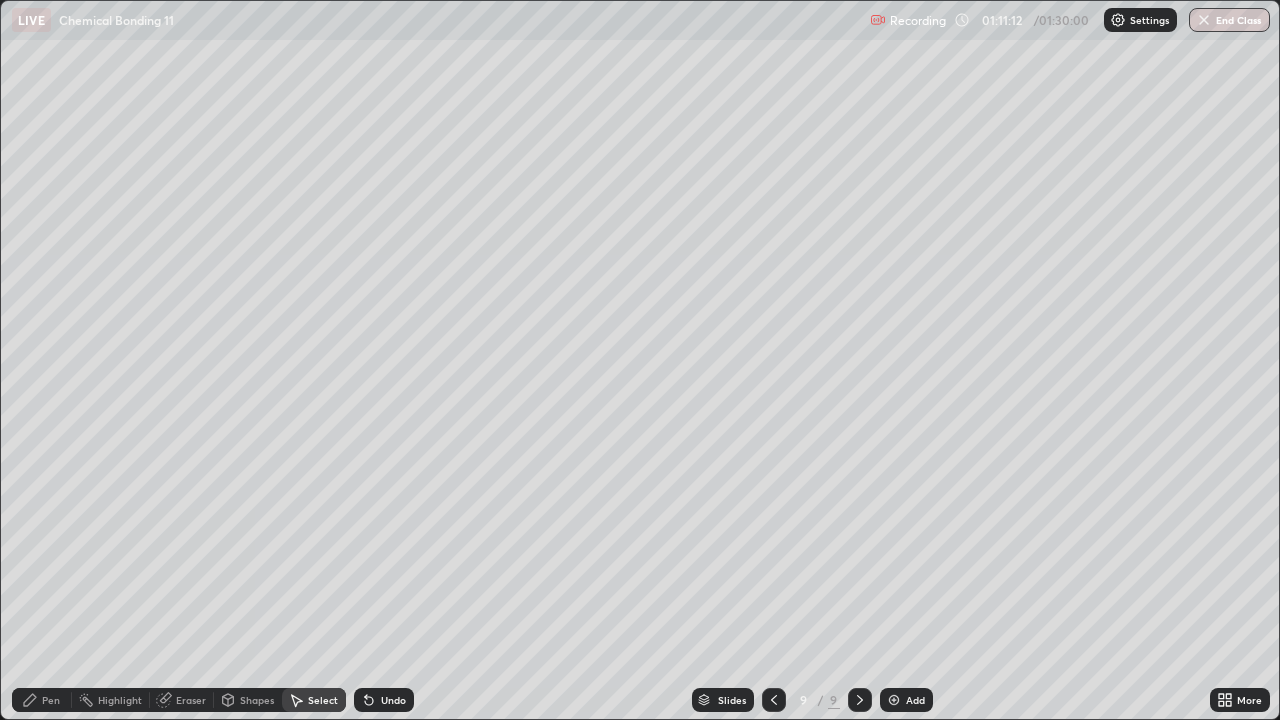 click on "Eraser" at bounding box center [191, 700] 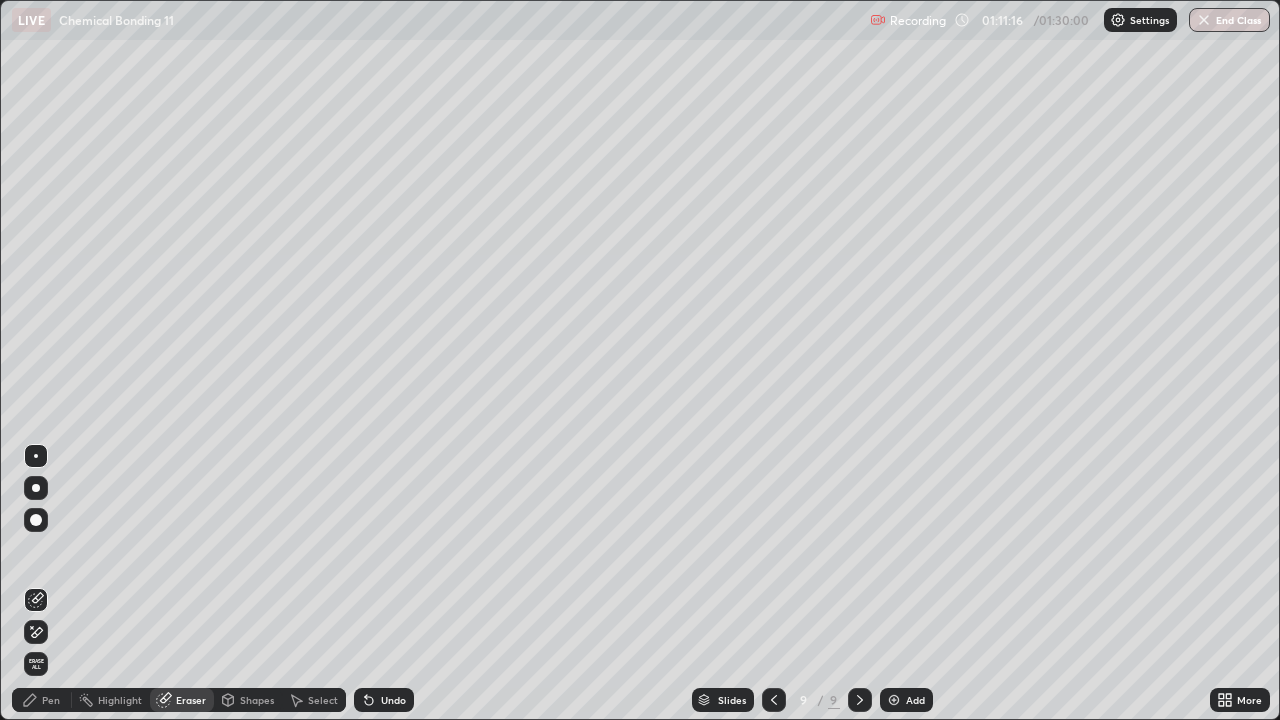 click on "Pen" at bounding box center [51, 700] 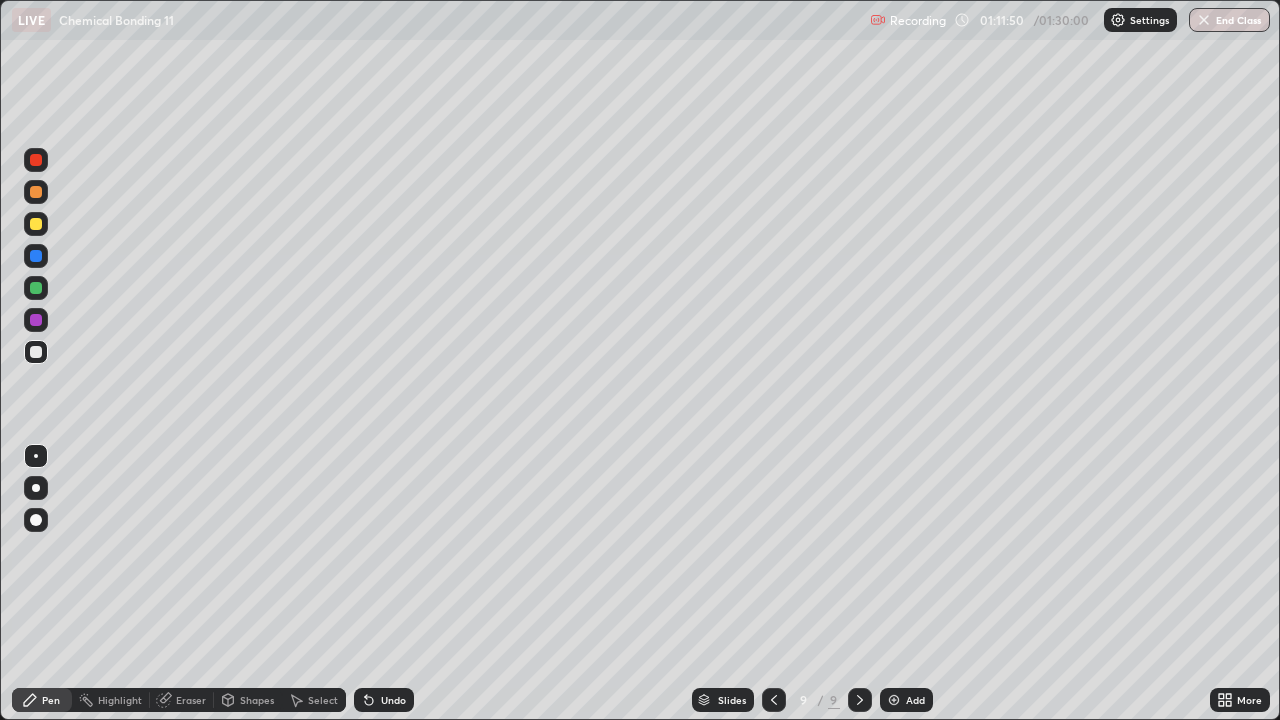 click on "Undo" at bounding box center [393, 700] 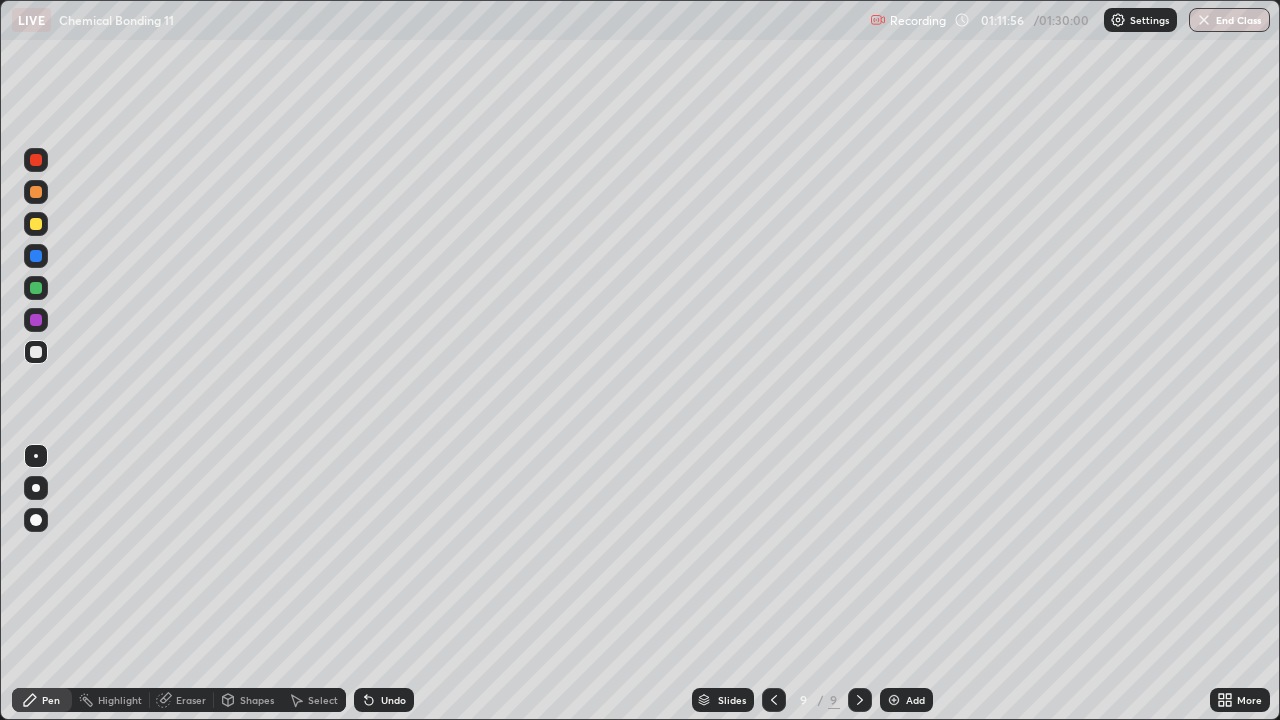 click 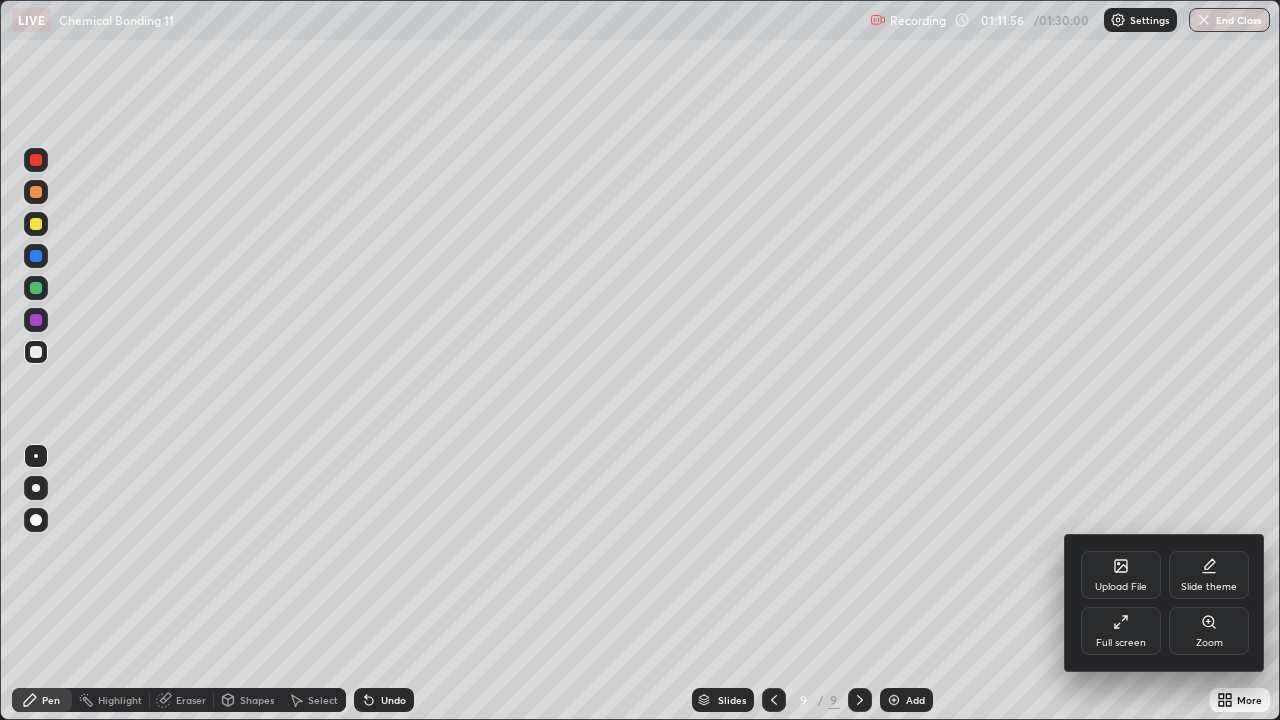 click on "Full screen" at bounding box center (1121, 631) 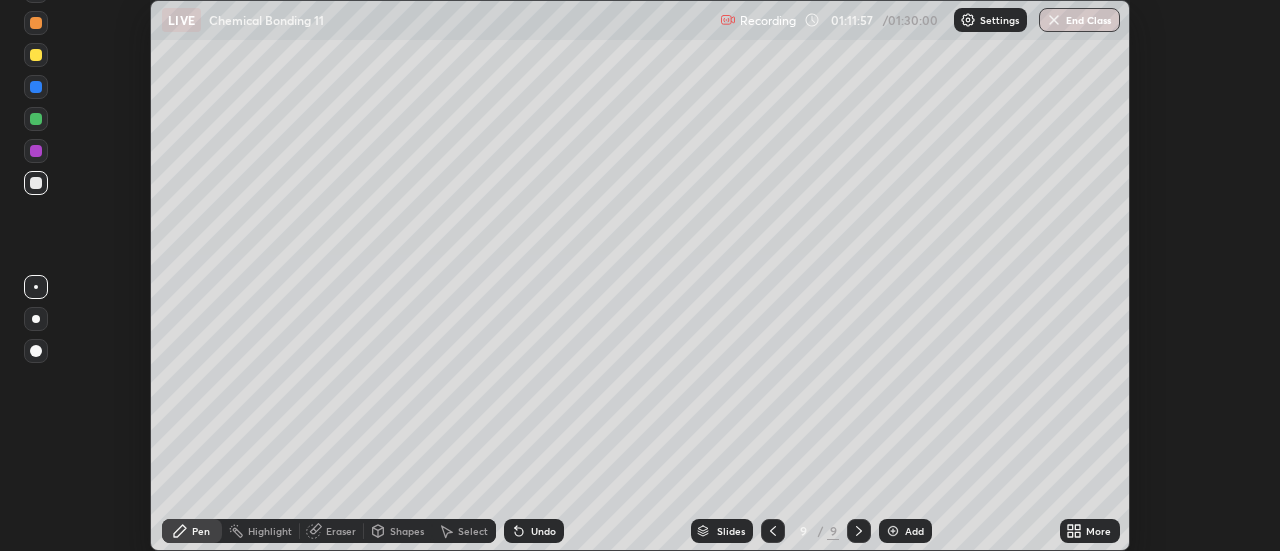 scroll, scrollTop: 551, scrollLeft: 1280, axis: both 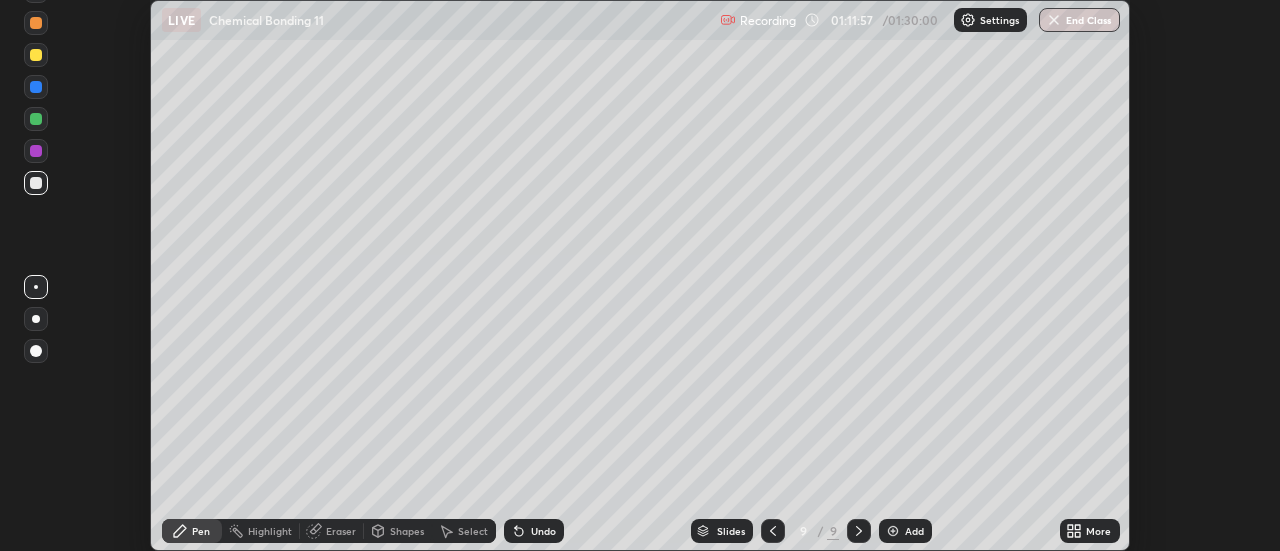 click 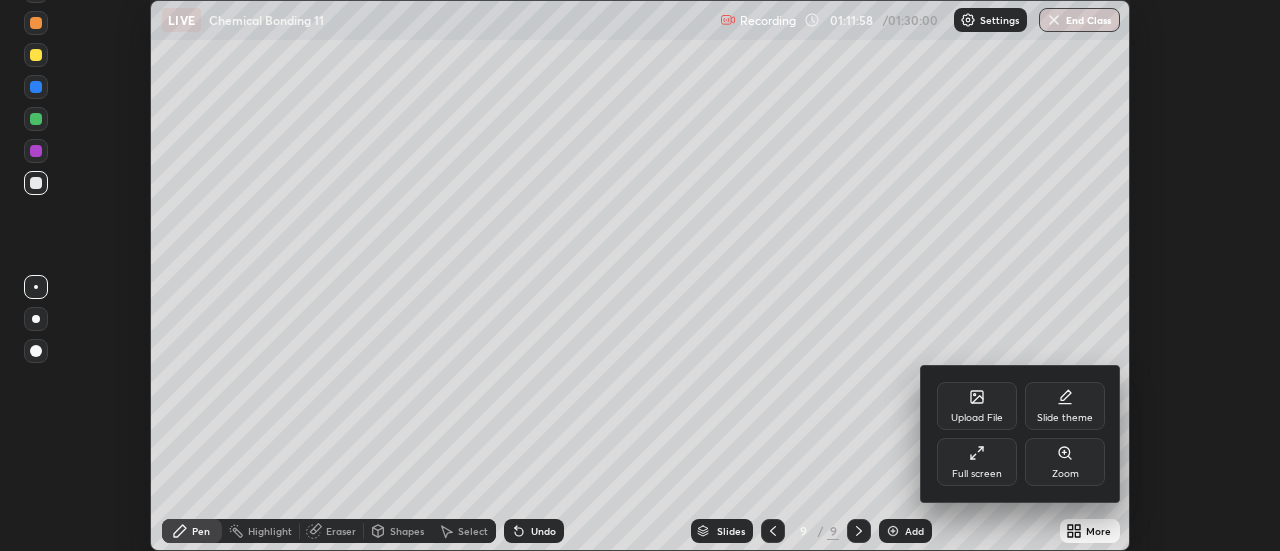 click on "Full screen" at bounding box center (977, 474) 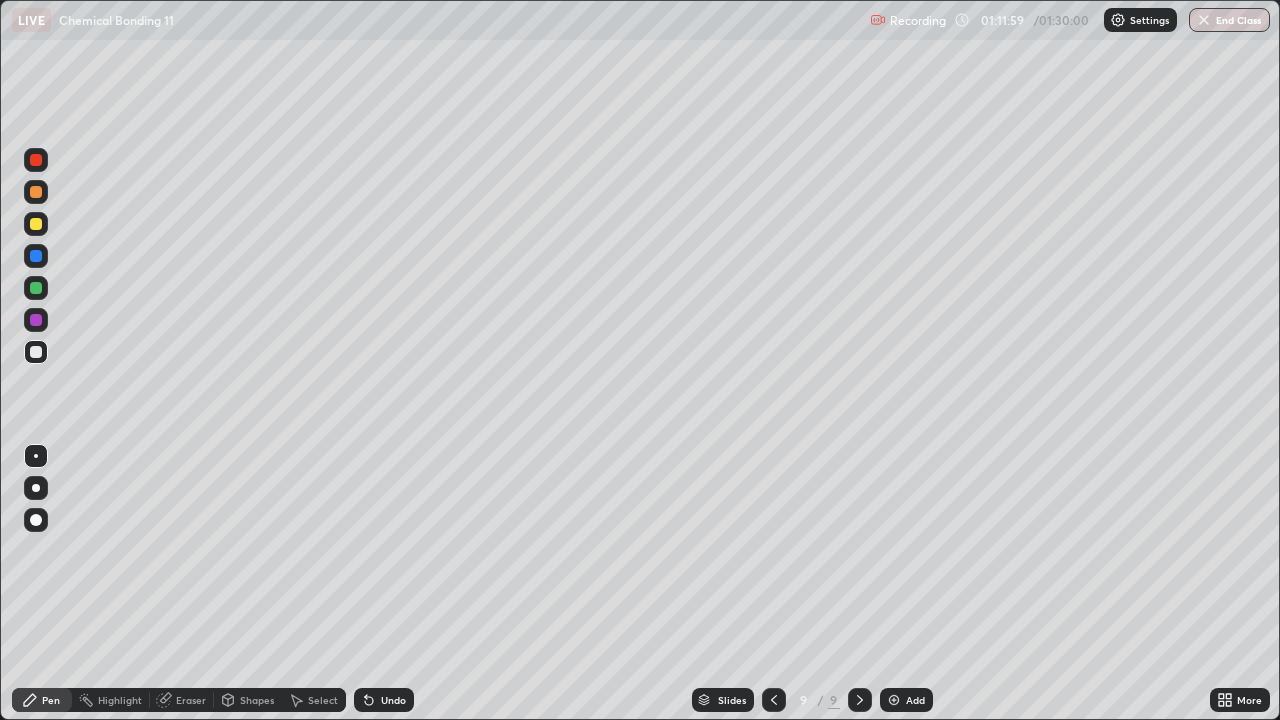scroll, scrollTop: 99280, scrollLeft: 98720, axis: both 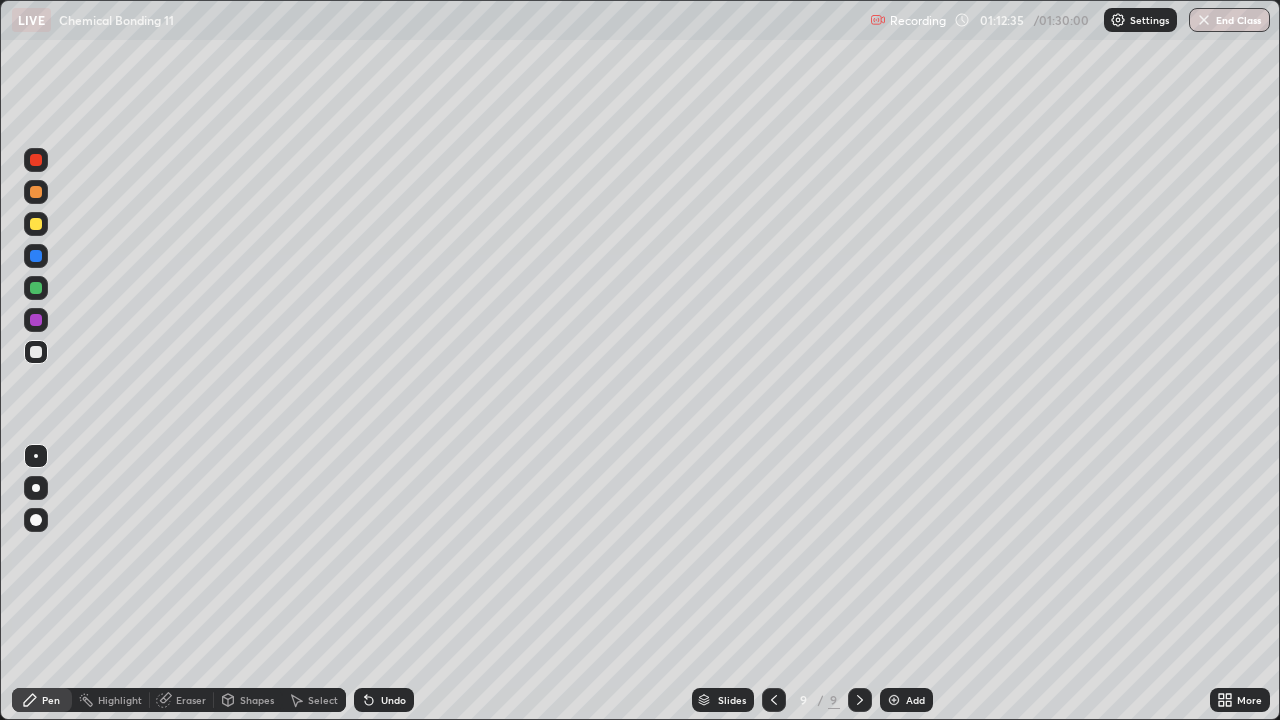 click 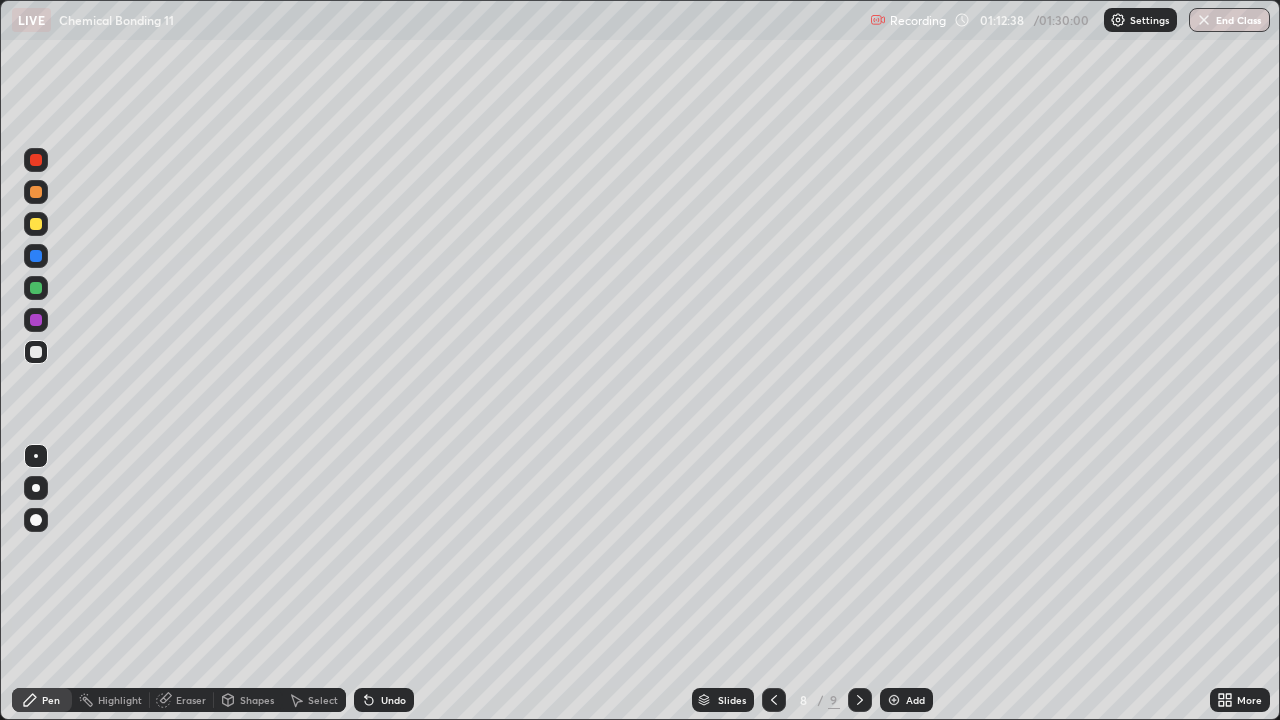 click 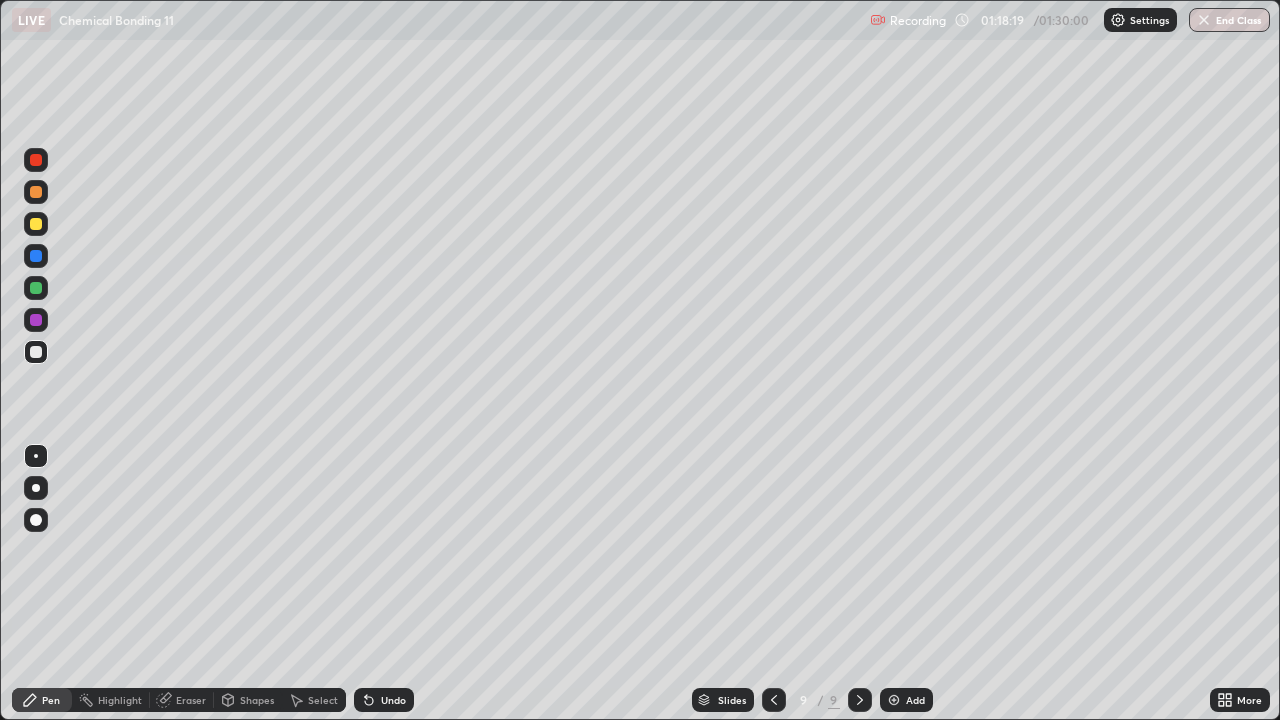 click at bounding box center [36, 224] 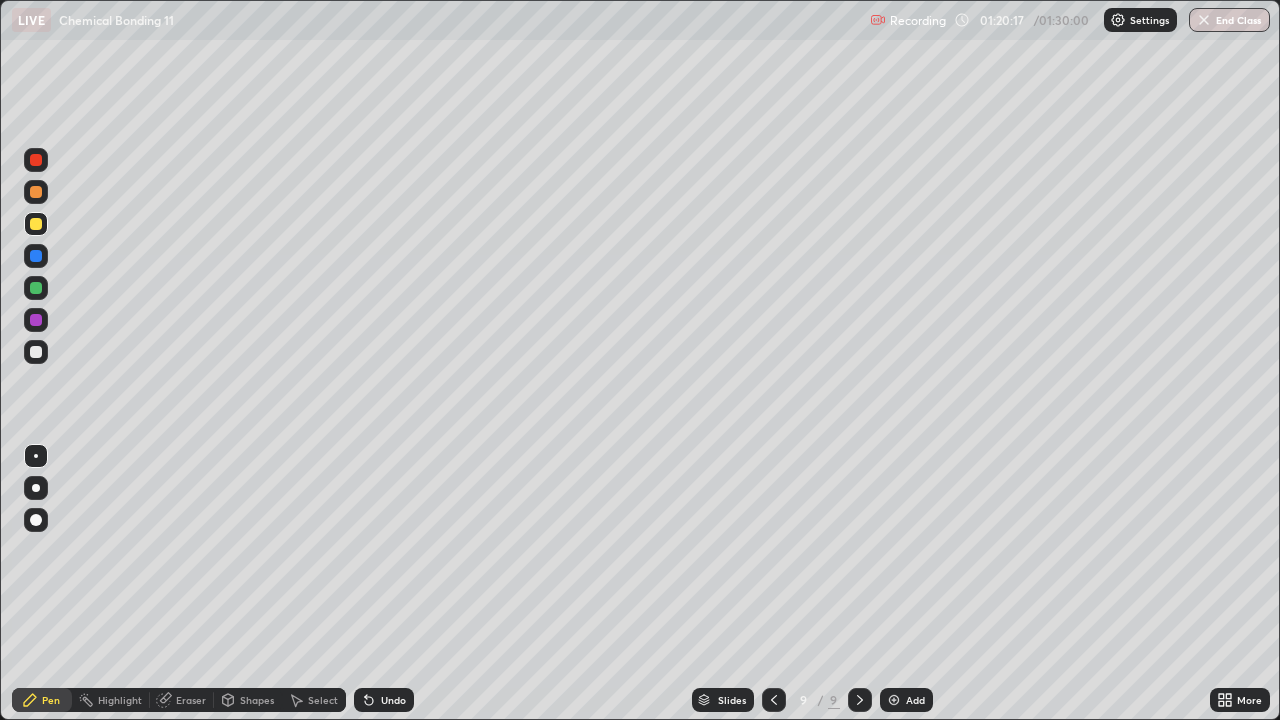 click at bounding box center (1204, 20) 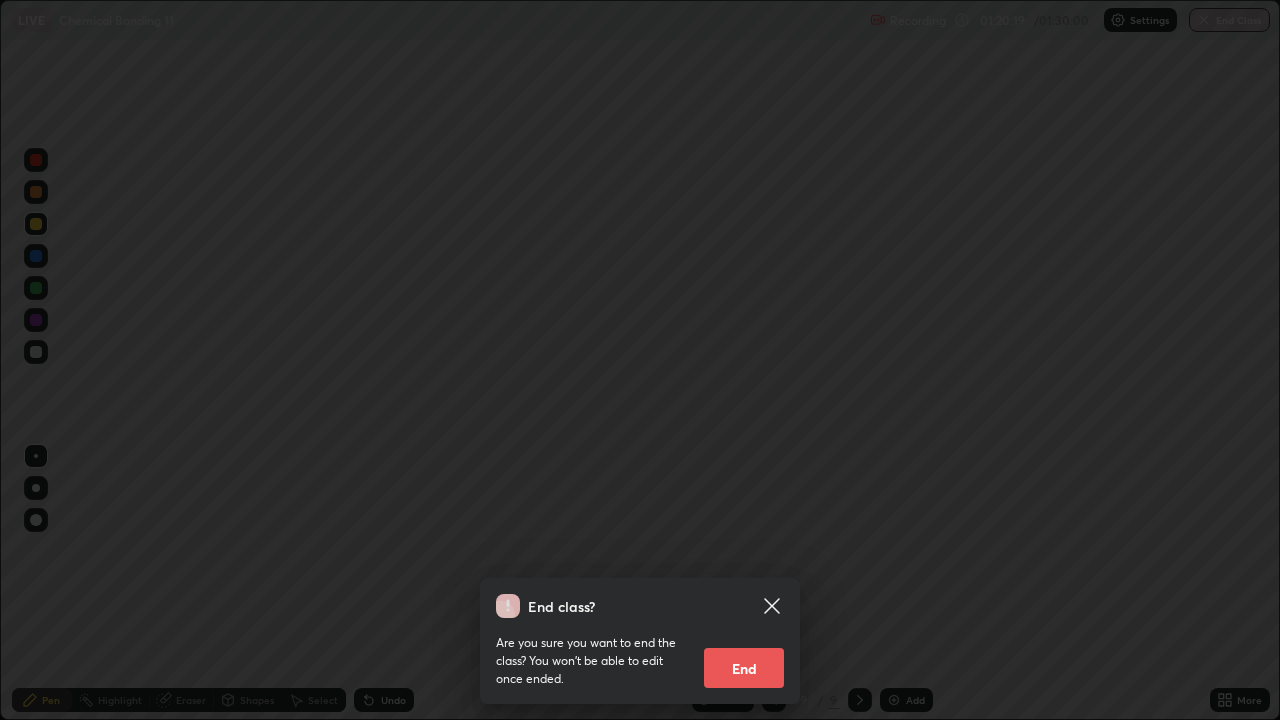 click on "End" at bounding box center [744, 668] 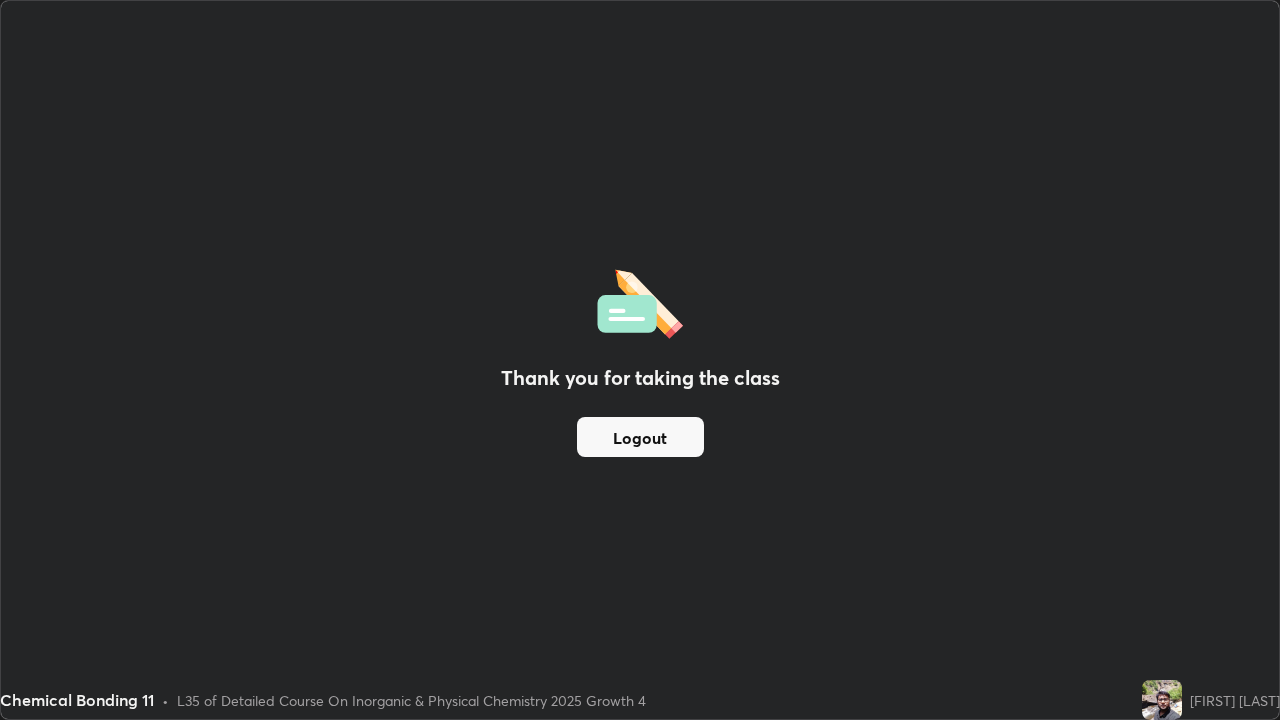 click on "Logout" at bounding box center (640, 437) 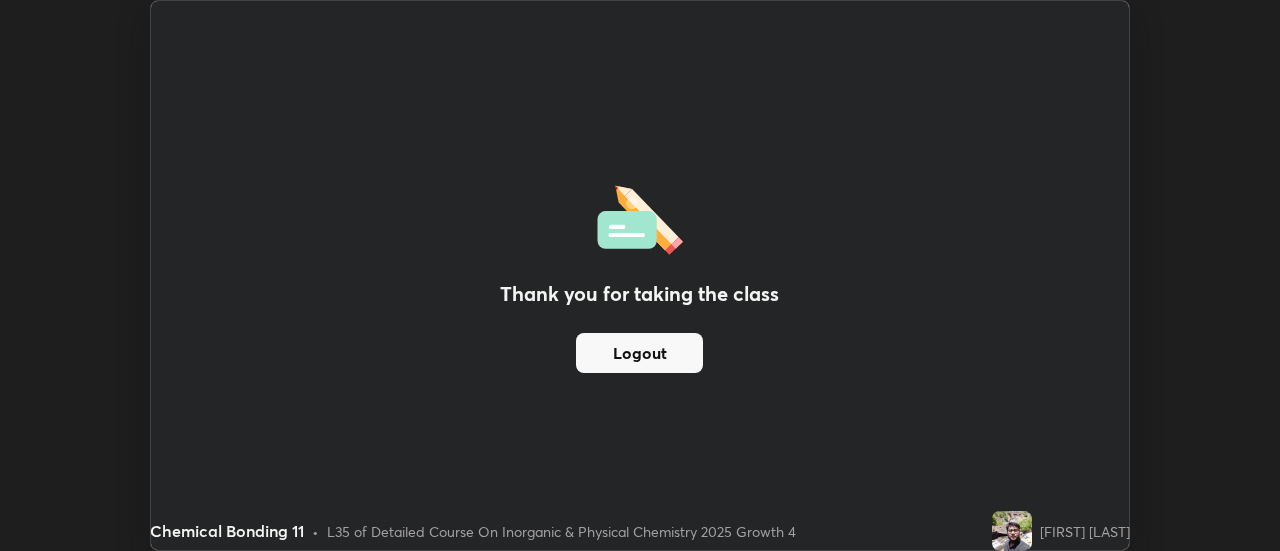scroll, scrollTop: 551, scrollLeft: 1280, axis: both 